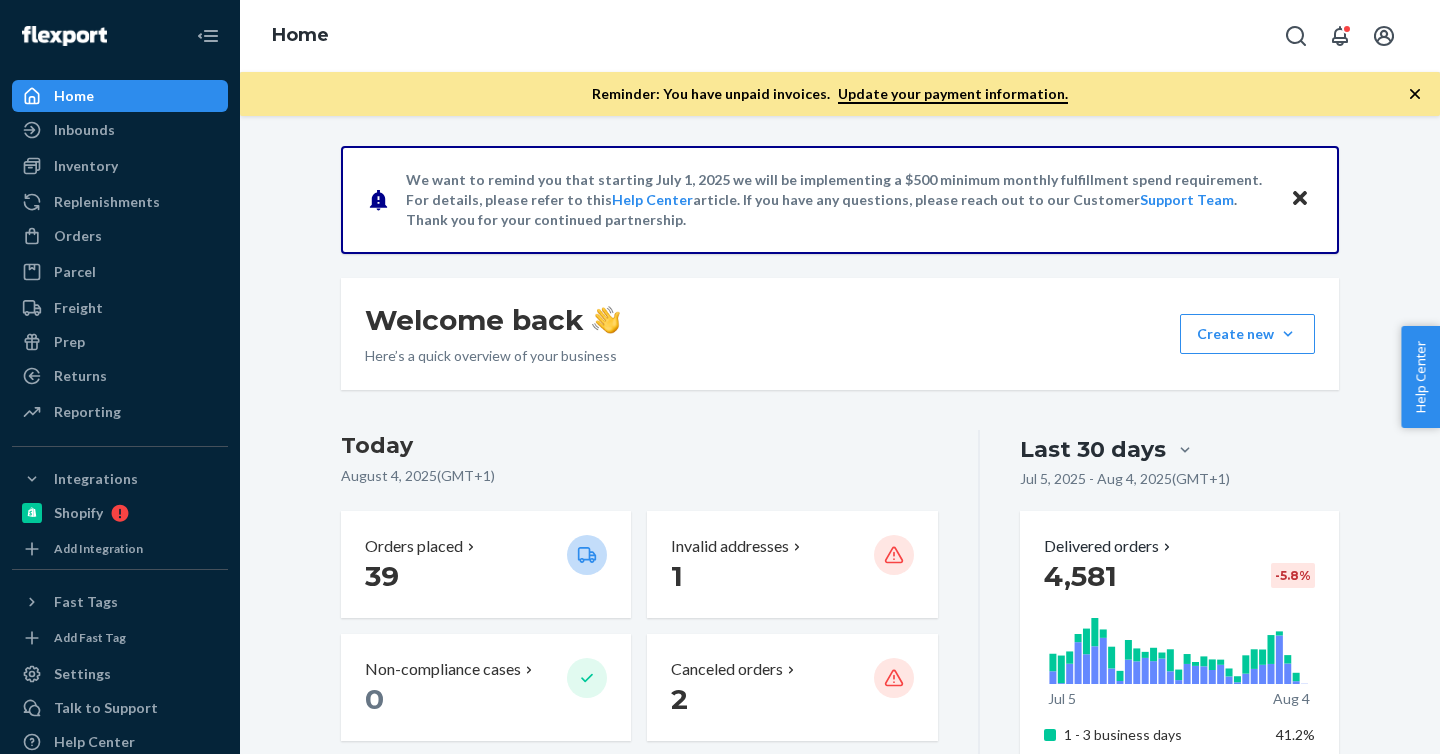 scroll, scrollTop: 0, scrollLeft: 0, axis: both 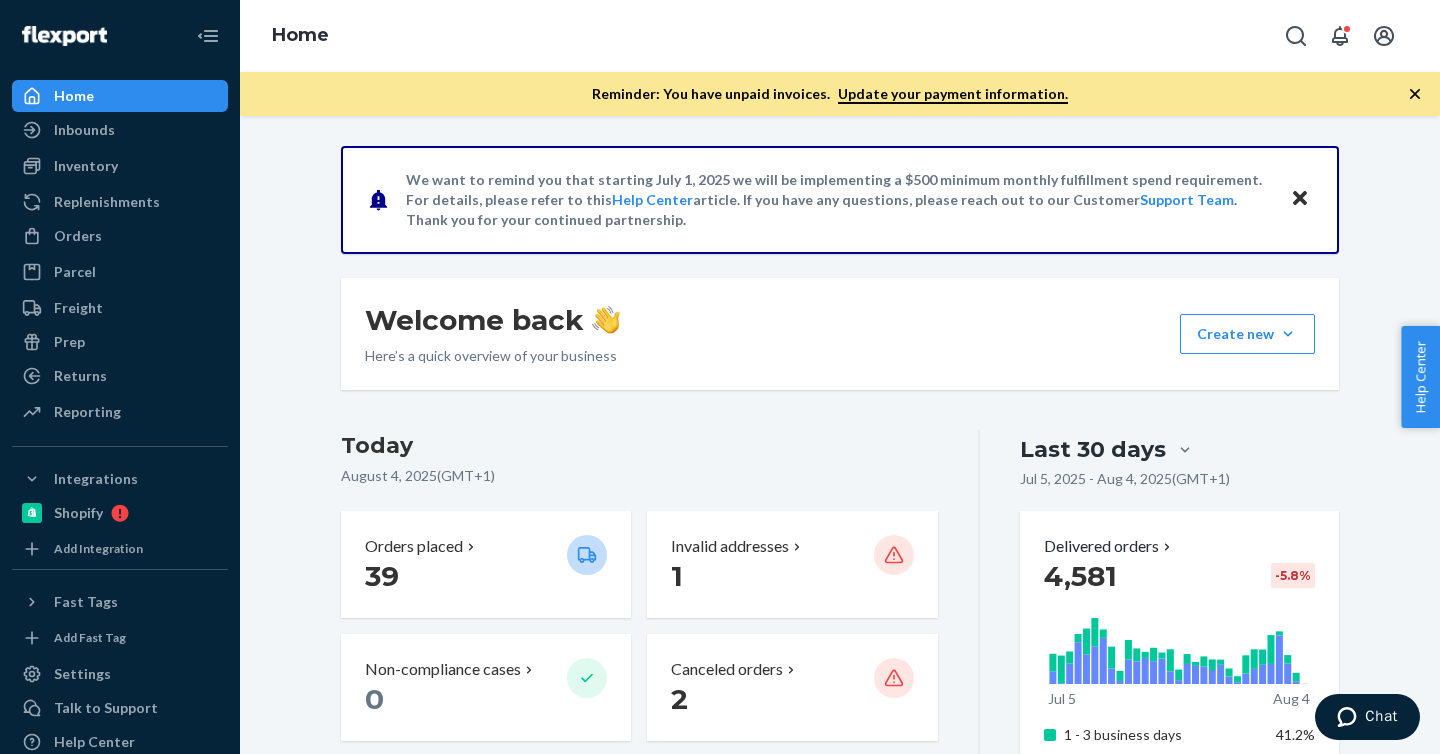 click on "Home" at bounding box center [120, 96] 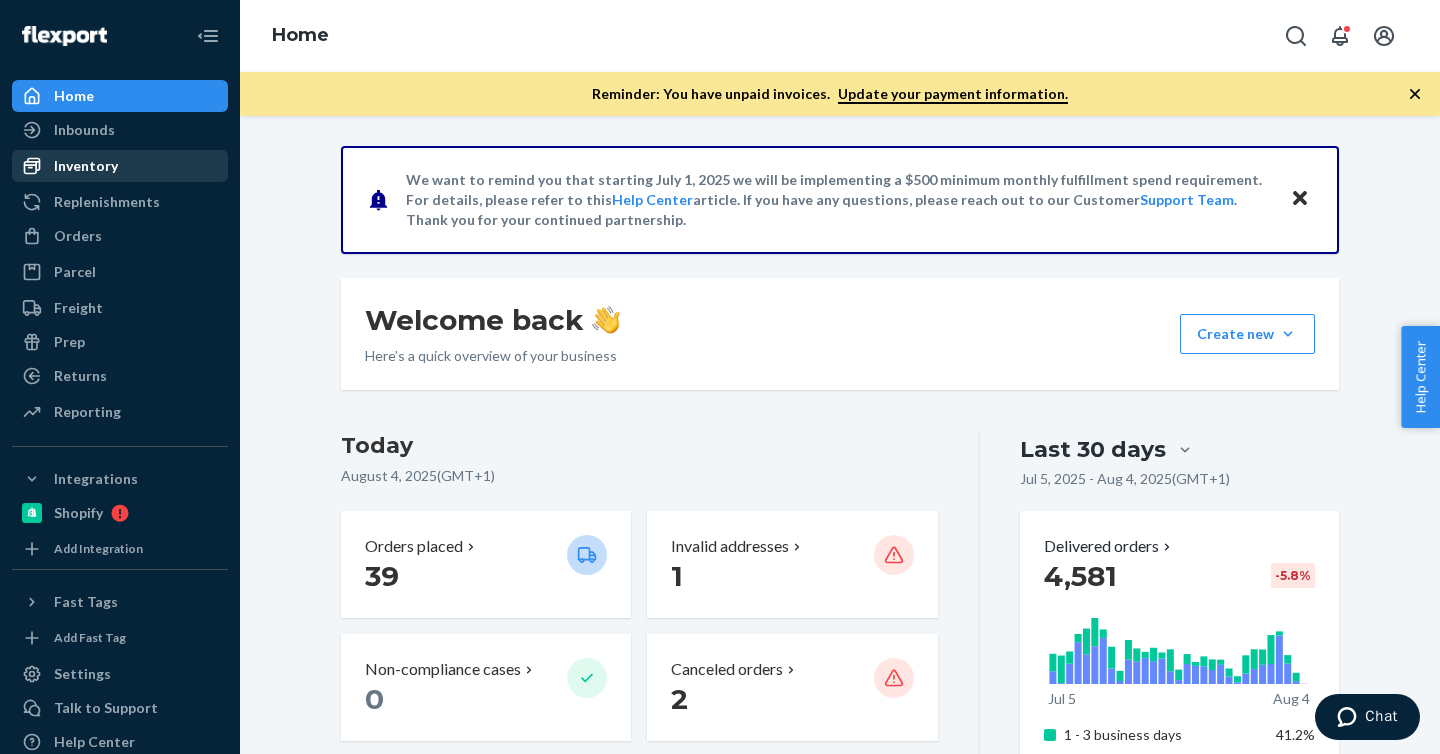 click on "Inventory" at bounding box center [120, 166] 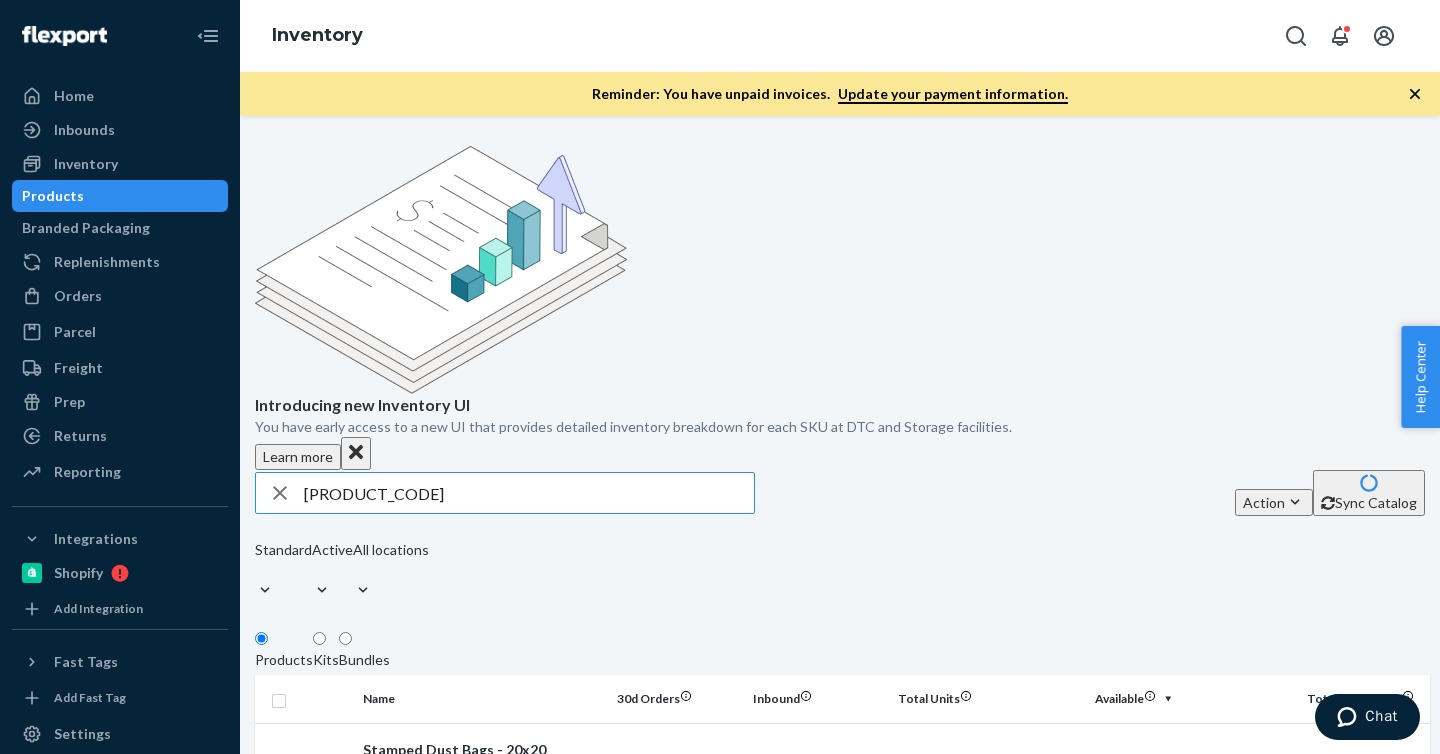 type on "[PRODUCT_CODE]" 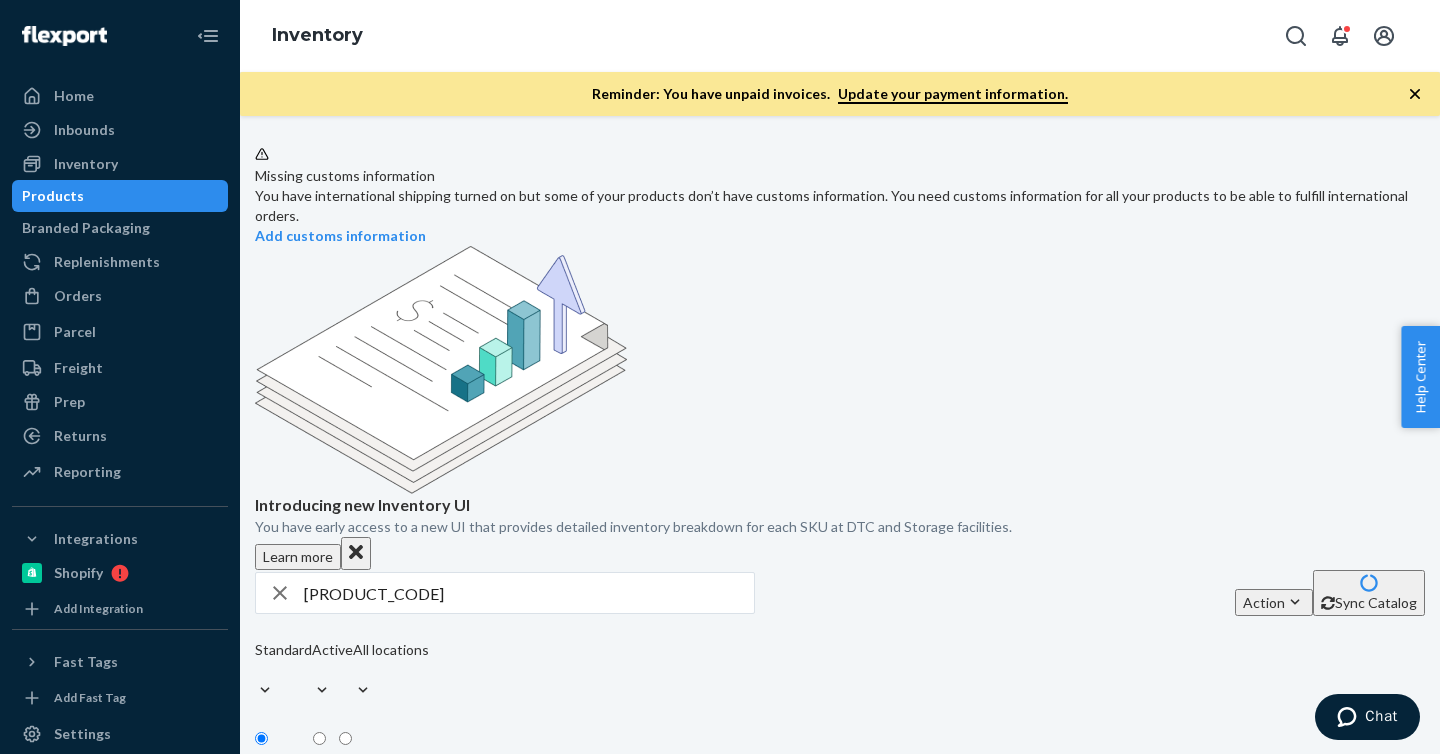scroll, scrollTop: 127, scrollLeft: 0, axis: vertical 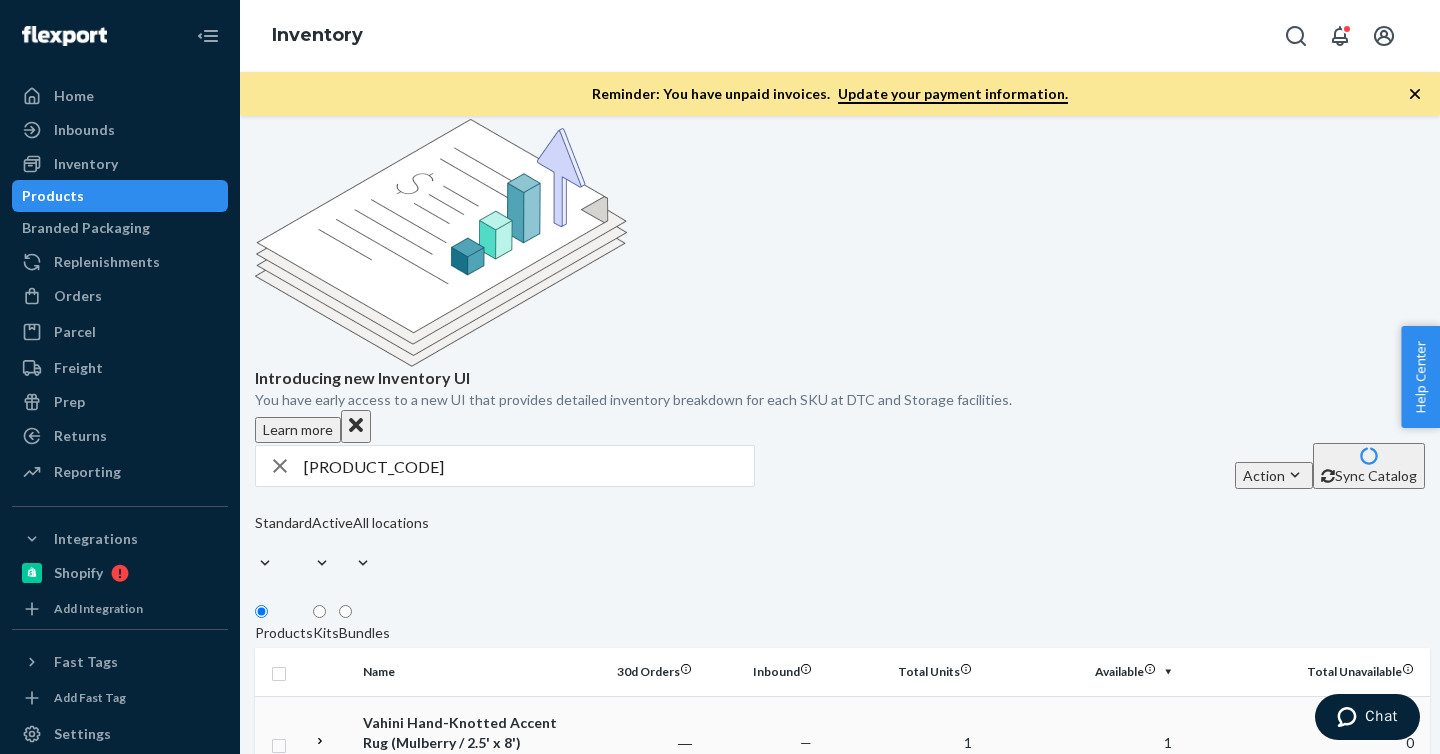 click on "Vahini Hand-Knotted Accent Rug (Mulberry / 2.5' x 8')" at bounding box center (467, 733) 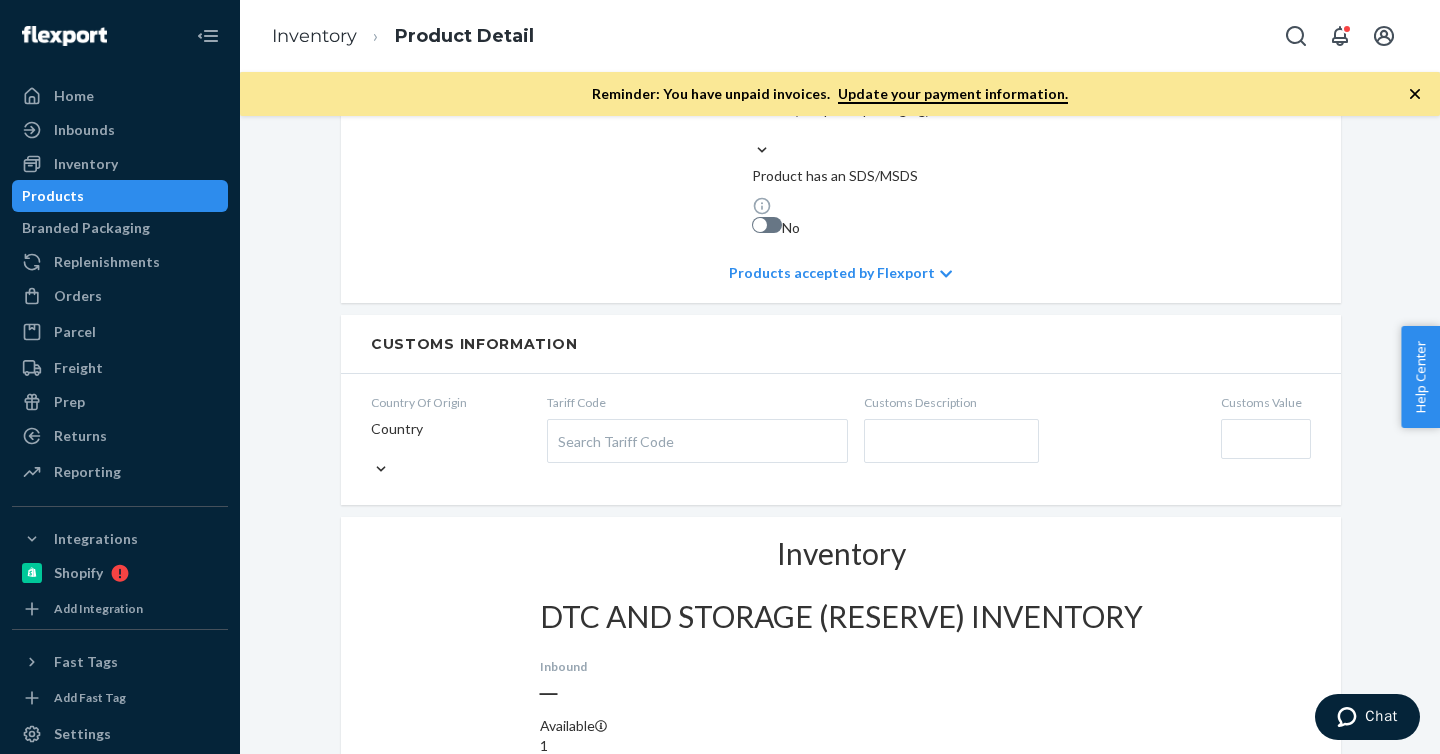 scroll, scrollTop: 0, scrollLeft: 0, axis: both 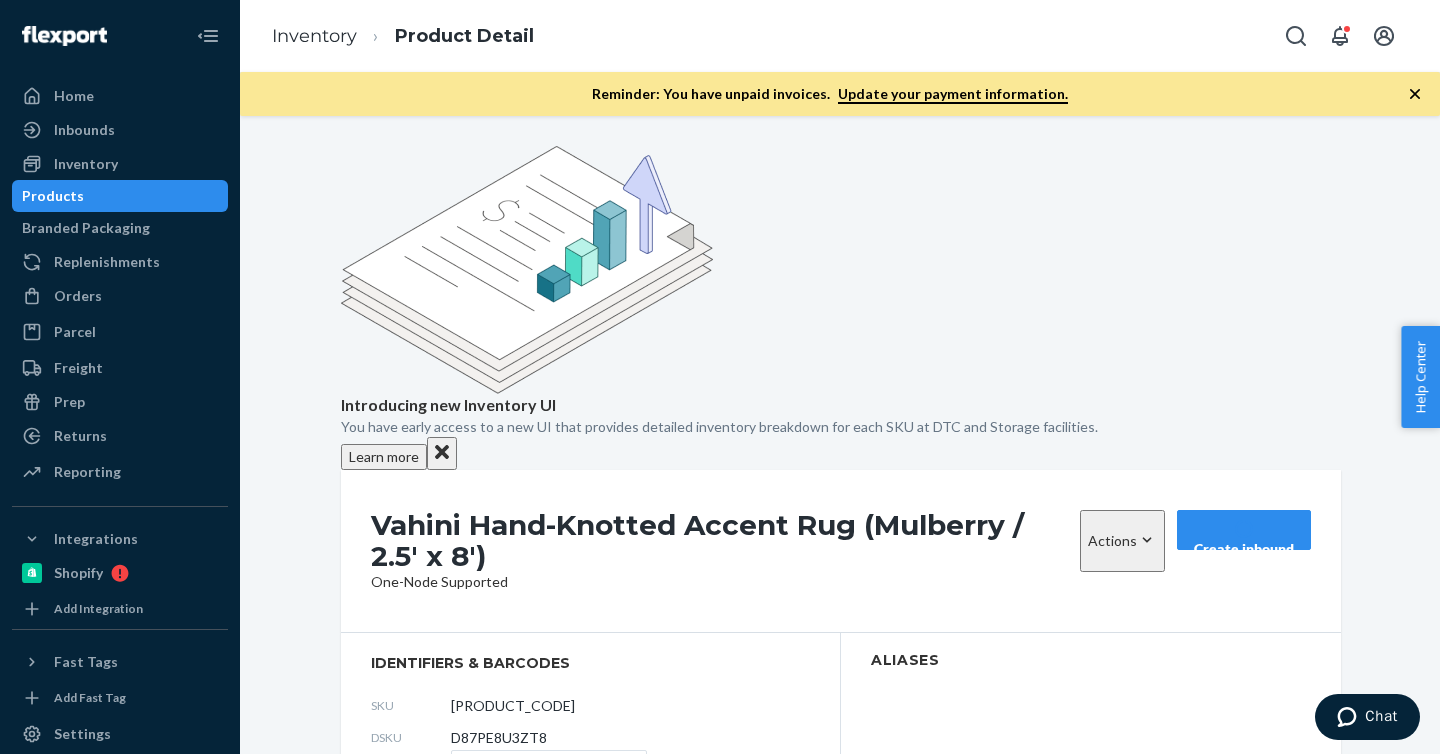 drag, startPoint x: 539, startPoint y: 548, endPoint x: 434, endPoint y: 544, distance: 105.076164 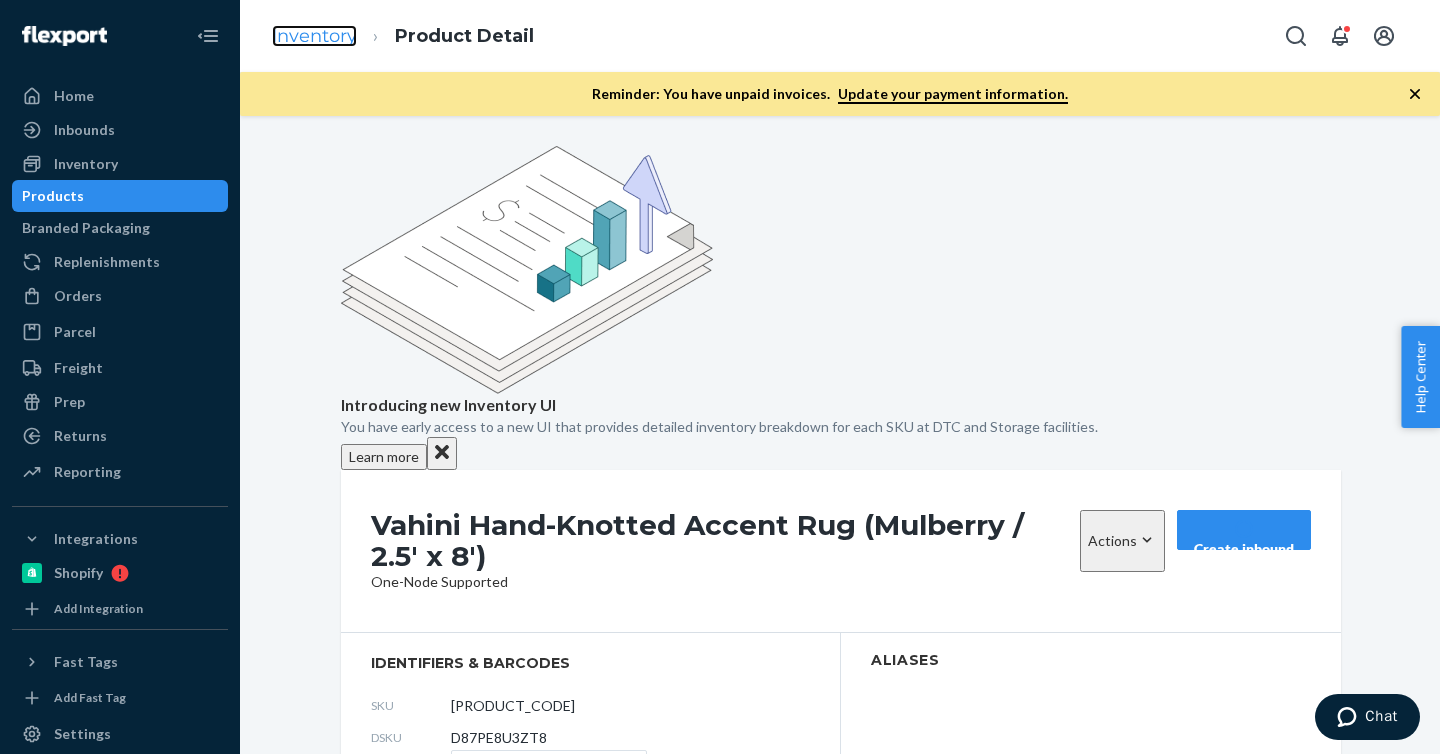 click on "Inventory" at bounding box center (314, 36) 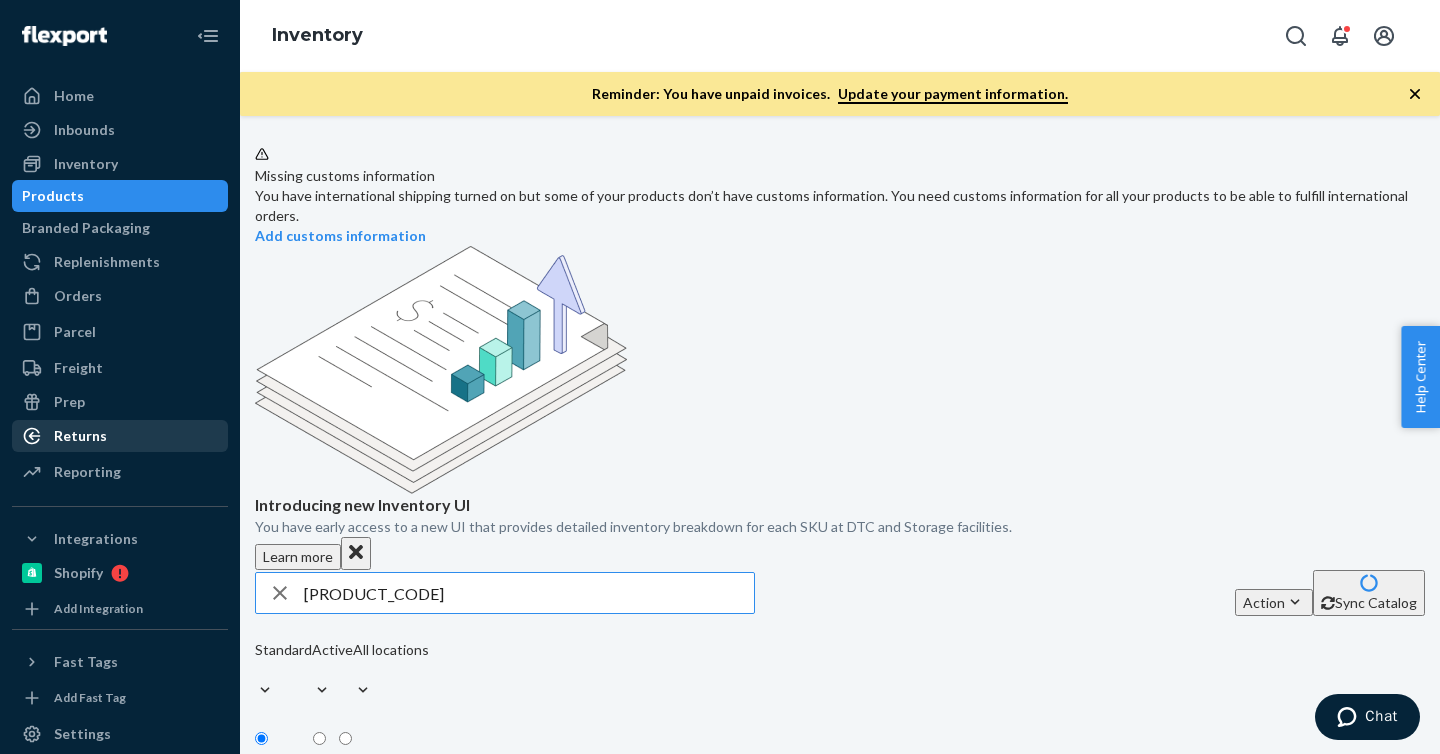 drag, startPoint x: 448, startPoint y: 473, endPoint x: 184, endPoint y: 454, distance: 264.68283 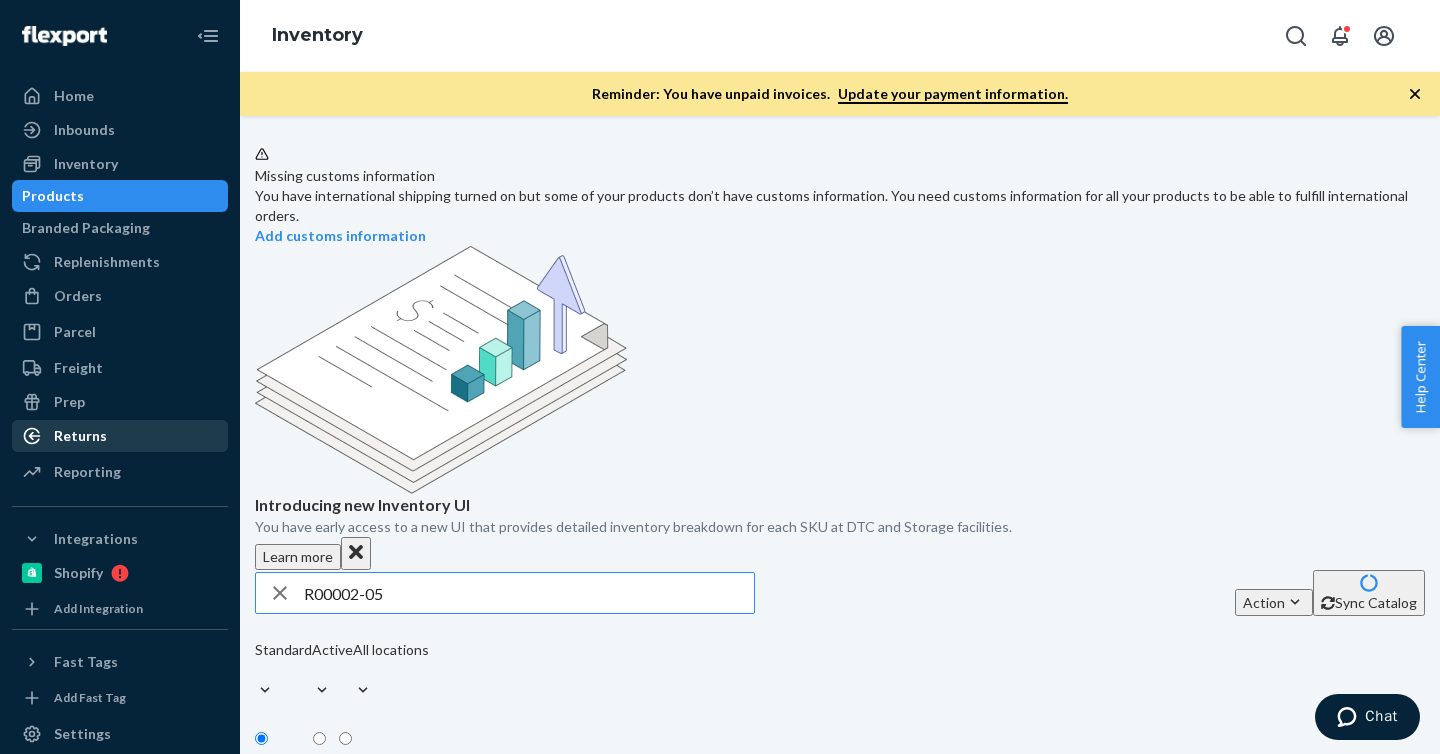 type on "R00002-05" 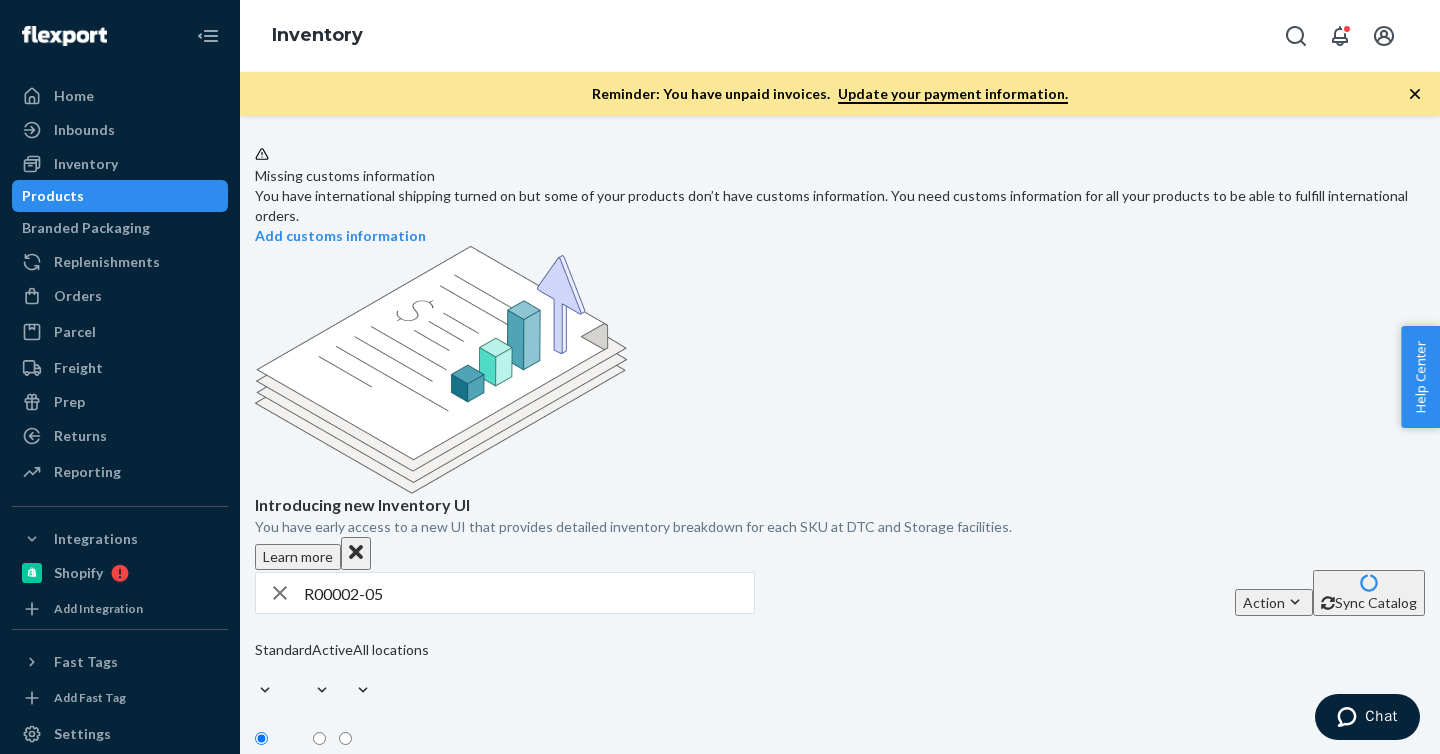 scroll, scrollTop: 107, scrollLeft: 0, axis: vertical 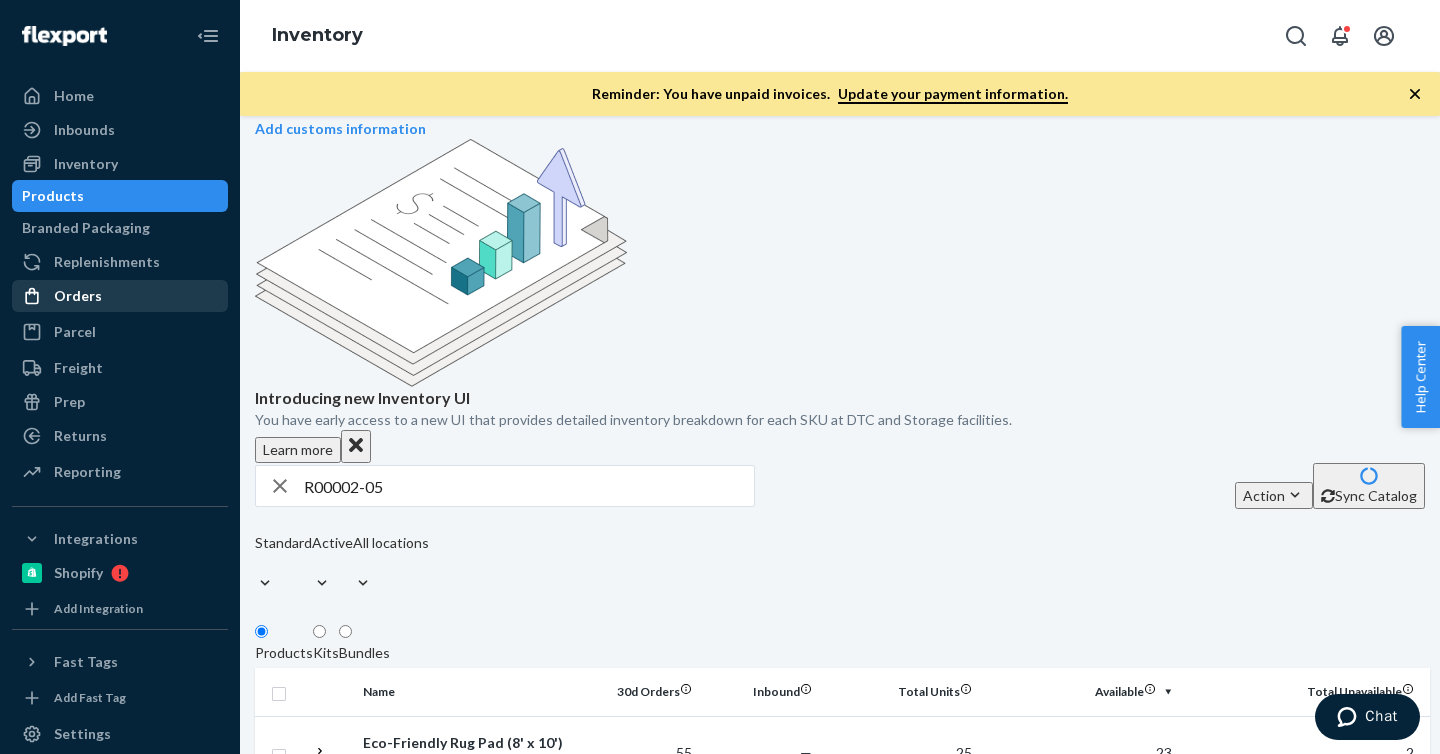 click on "Orders" at bounding box center [78, 296] 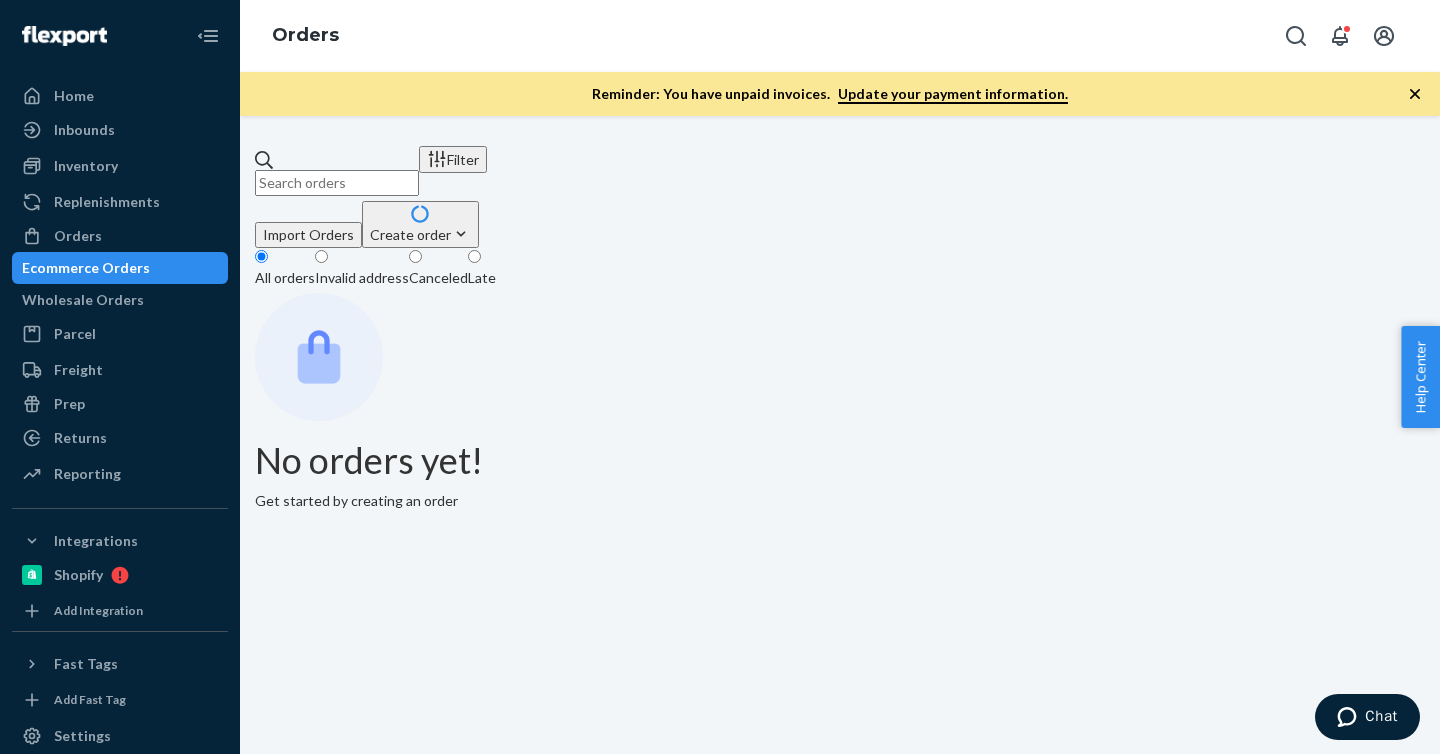 click at bounding box center (337, 183) 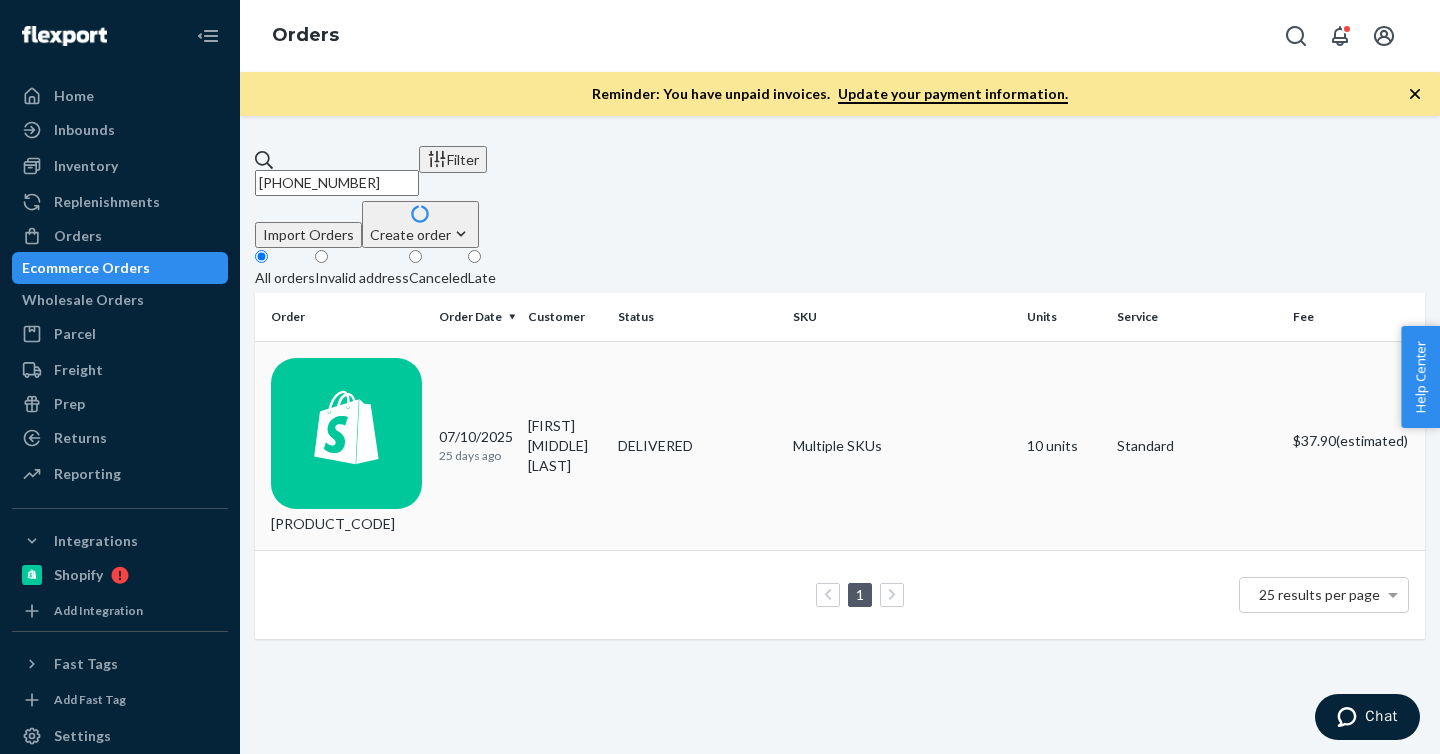 type on "[PHONE_NUMBER]" 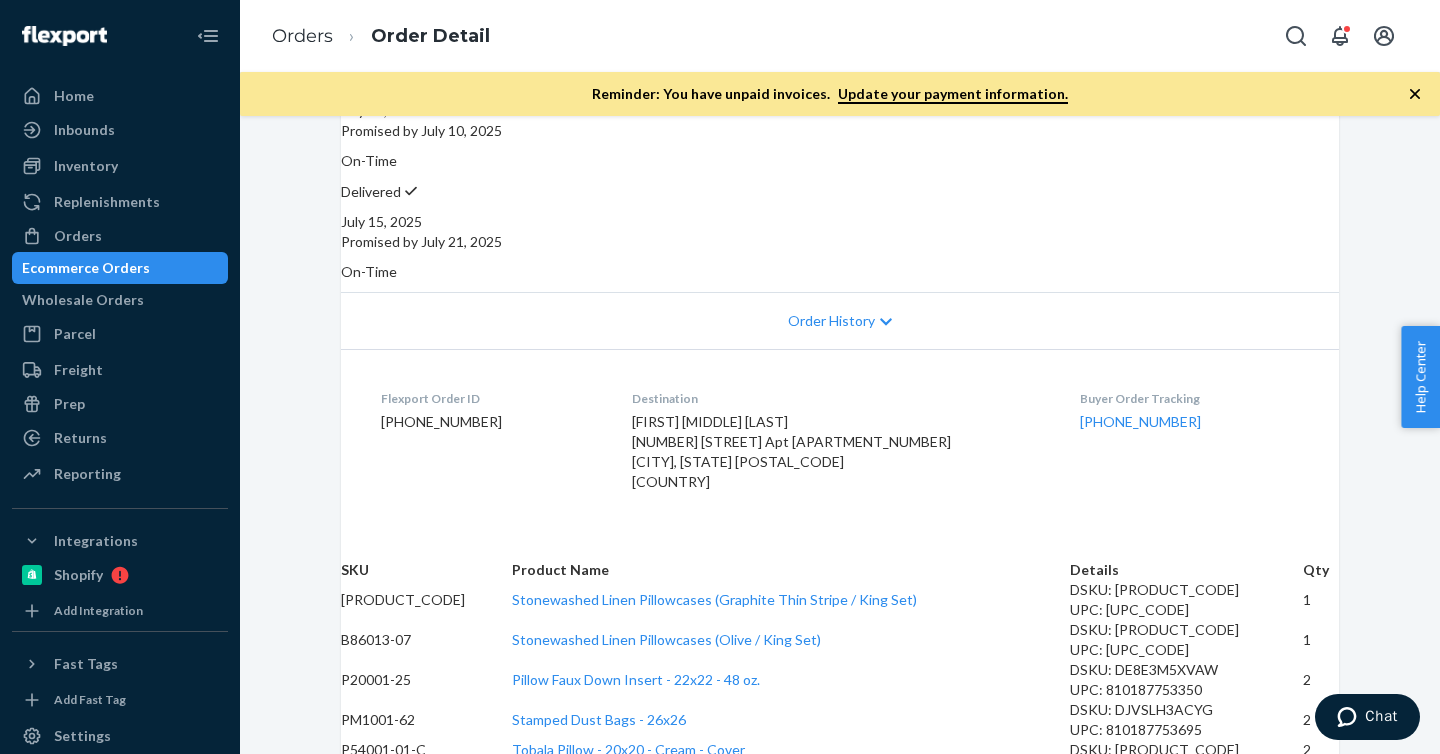 scroll, scrollTop: 0, scrollLeft: 0, axis: both 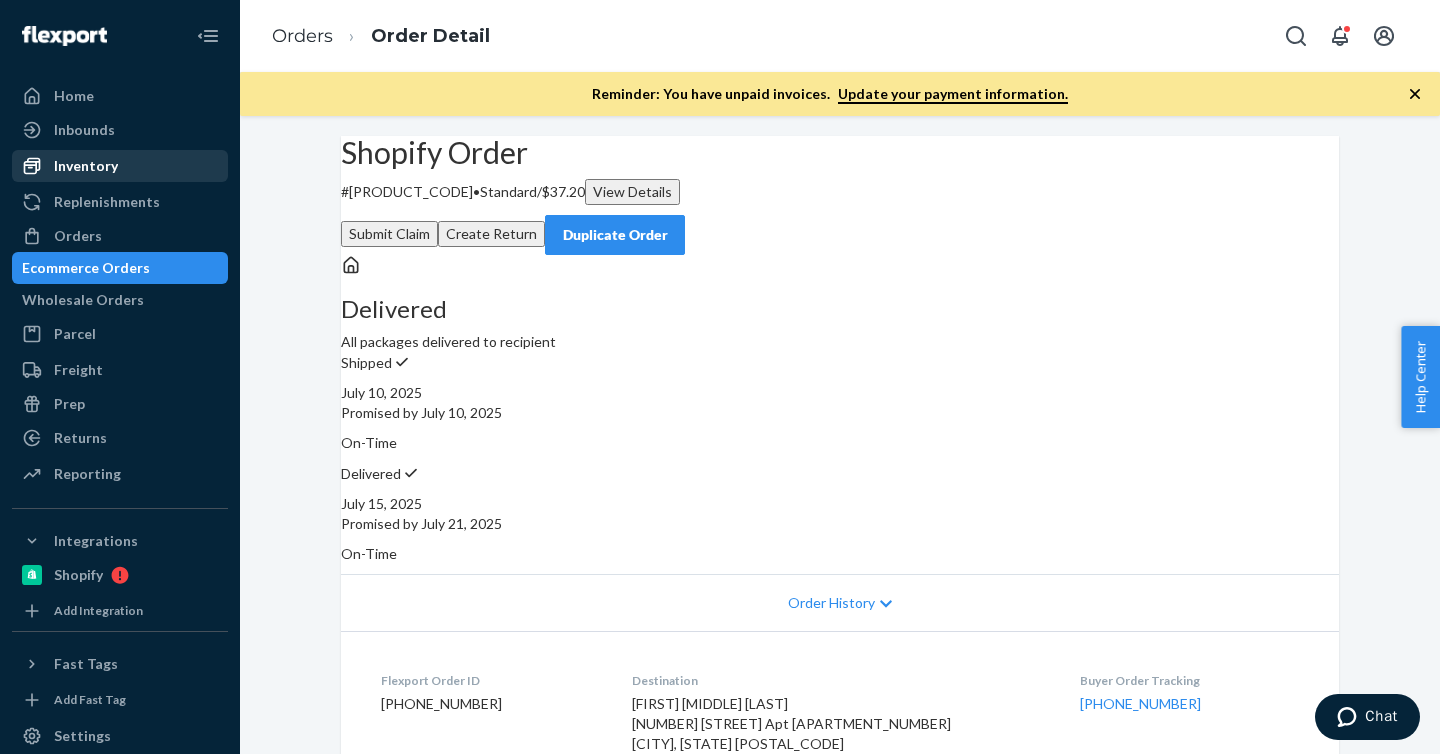 click on "Inventory" at bounding box center [86, 166] 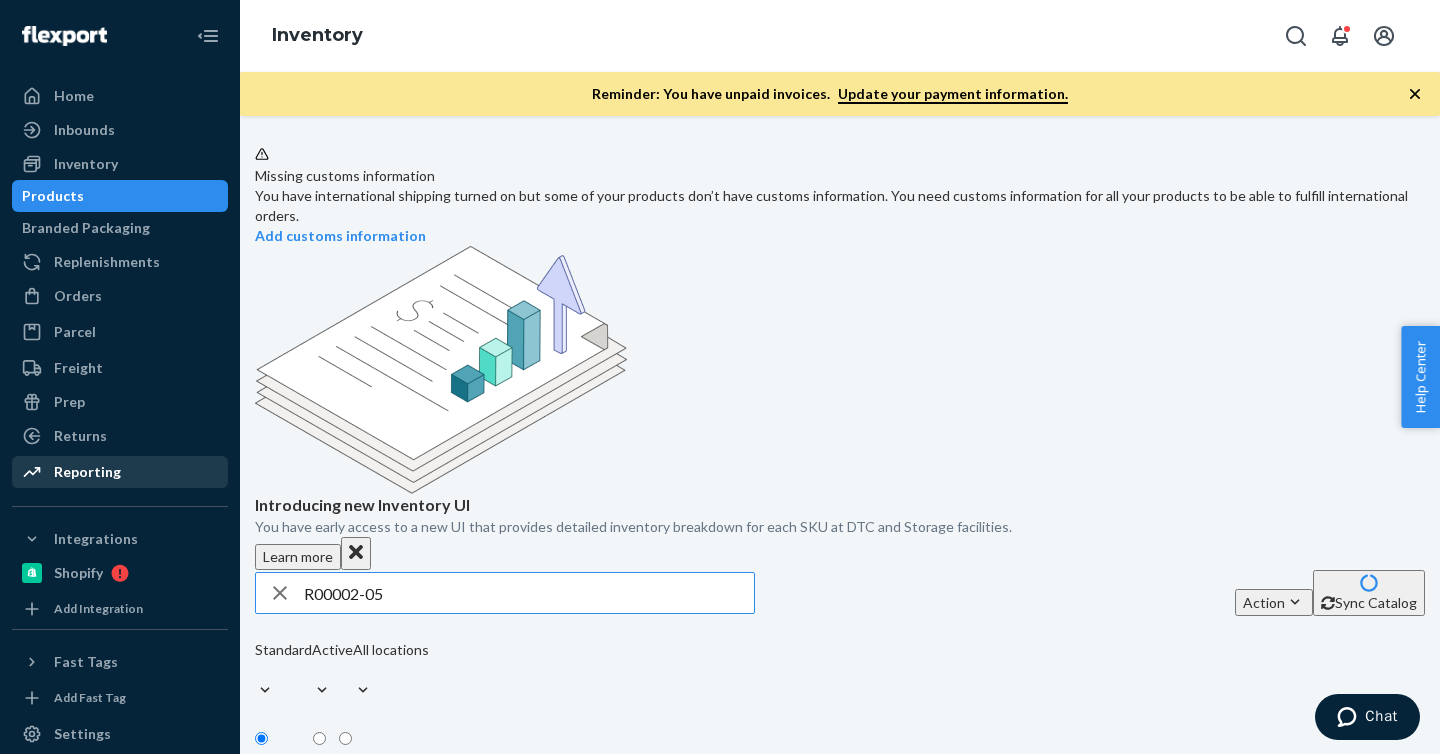 drag, startPoint x: 427, startPoint y: 467, endPoint x: 204, endPoint y: 467, distance: 223 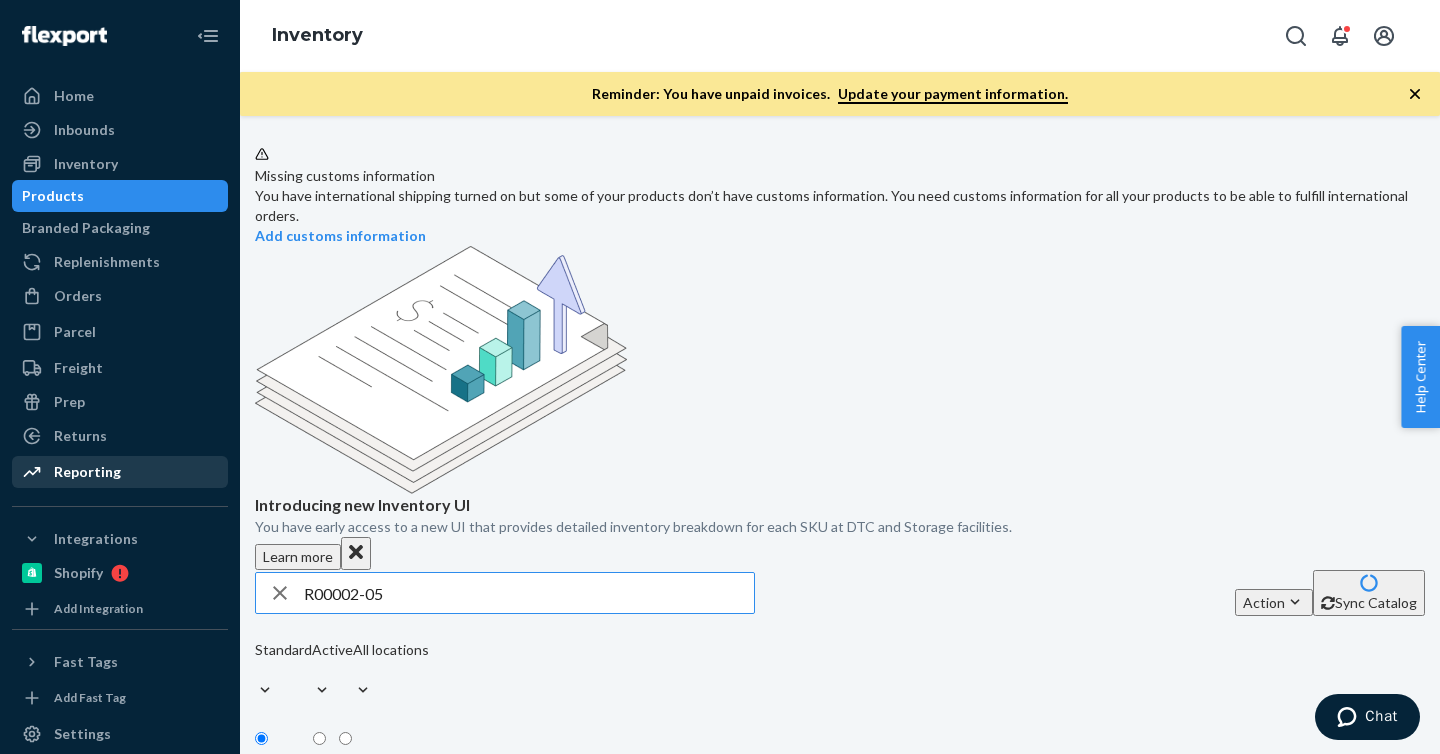 click on "Home Inbounds Shipping Plans Problems Inventory Products Branded Packaging Replenishments Orders Ecommerce Orders Wholesale Orders Parcel Parcel orders Integrations Freight Prep Returns All Returns Settings Packages Reporting Reports Analytics Integrations Shopify Add Integration Fast Tags Add Fast Tag Settings Talk to Support Help Center Give Feedback Inventory Reminder: You have unpaid invoices. Update your payment information. Missing customs information You have international shipping turned on but some of your products don’t have customs information. You need customs information for all your products to be able to fulfill international orders. Add customs information Introducing new Inventory UI You have early access to a new UI that provides detailed inventory breakdown for each SKU at DTC and Storage facilities. Learn more [PRODUCT_CODE]-[PRODUCT_CODE] Action Create product Create kit or bundle Bulk create products Bulk update products Bulk update bundles Bulk update product alias attribute Sync Catalog Standard Active" at bounding box center (720, 377) 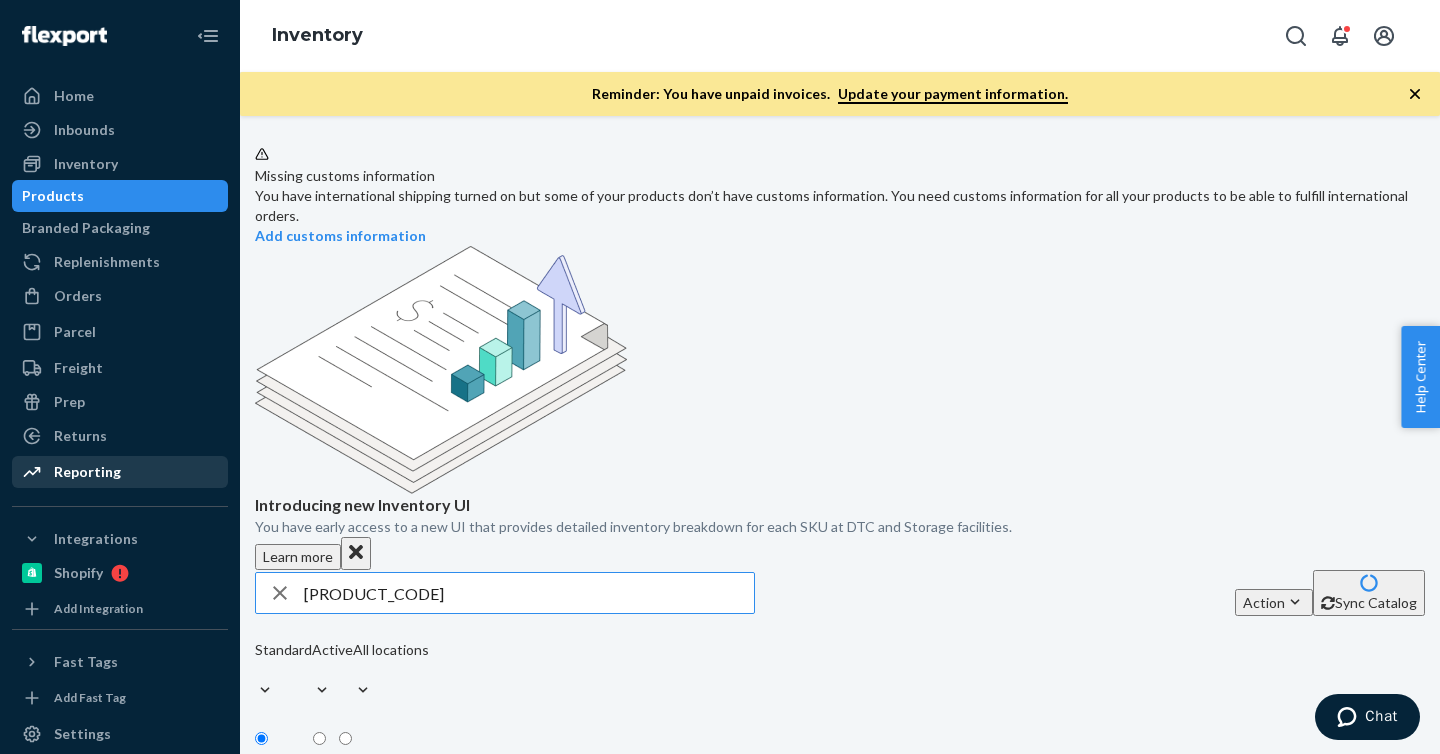 type on "[PRODUCT_CODE]" 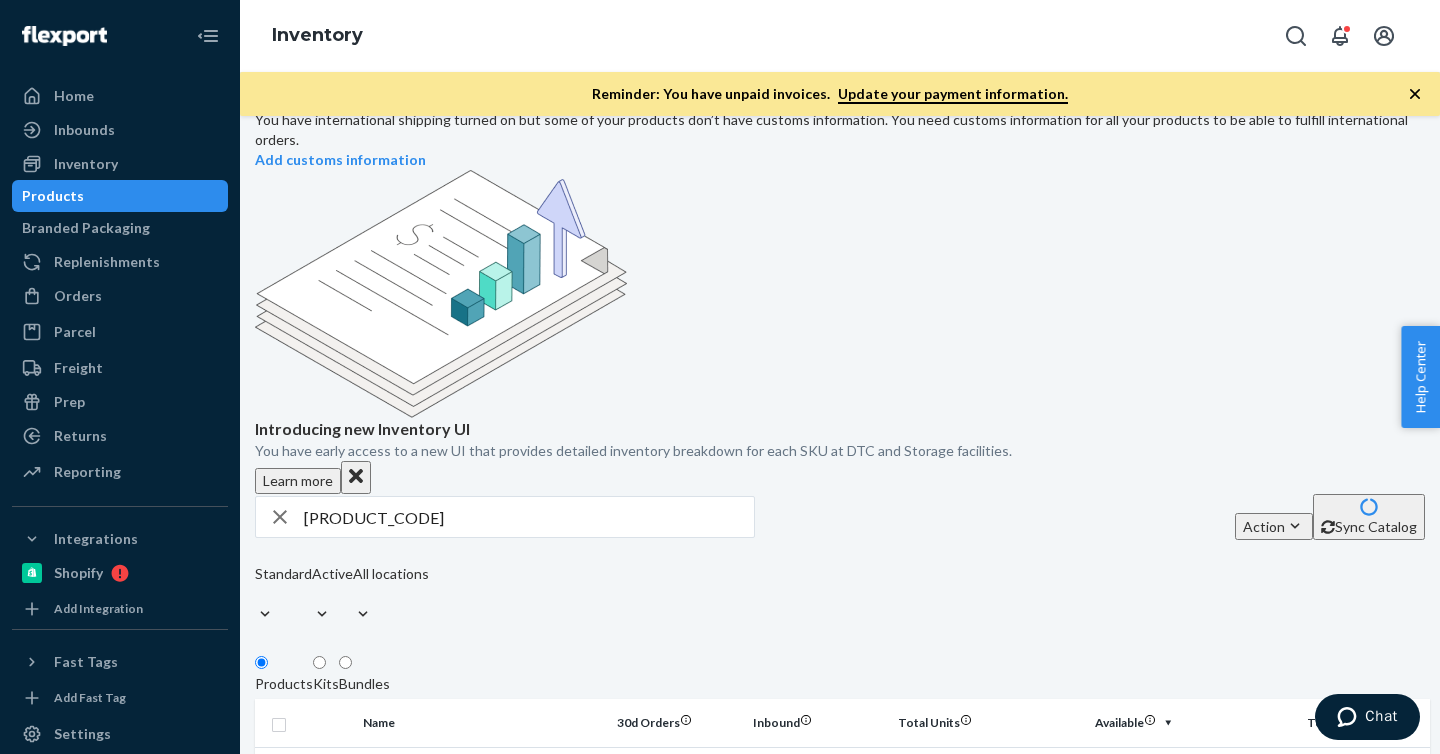 scroll, scrollTop: 127, scrollLeft: 0, axis: vertical 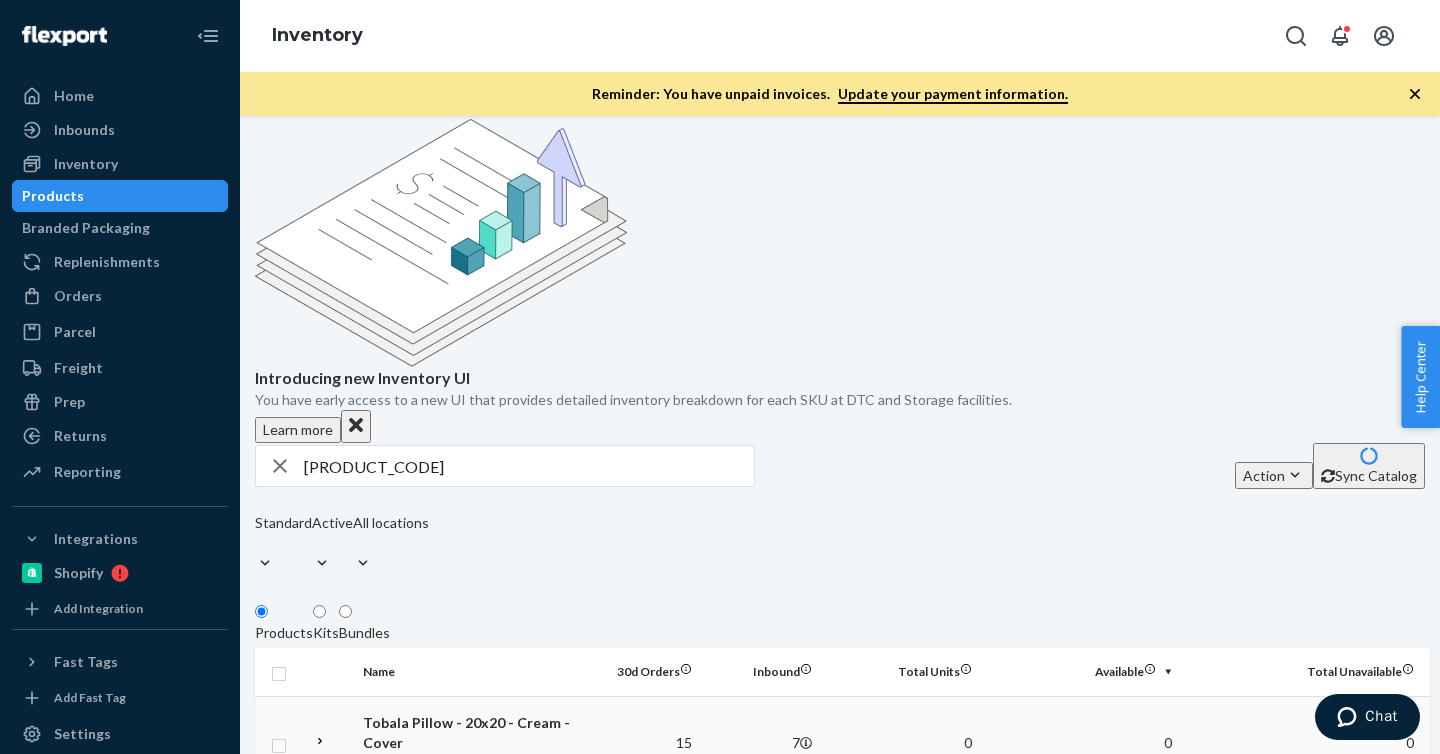 click on "Tobala Pillow - 20x20 - Cream - Cover" at bounding box center (467, 733) 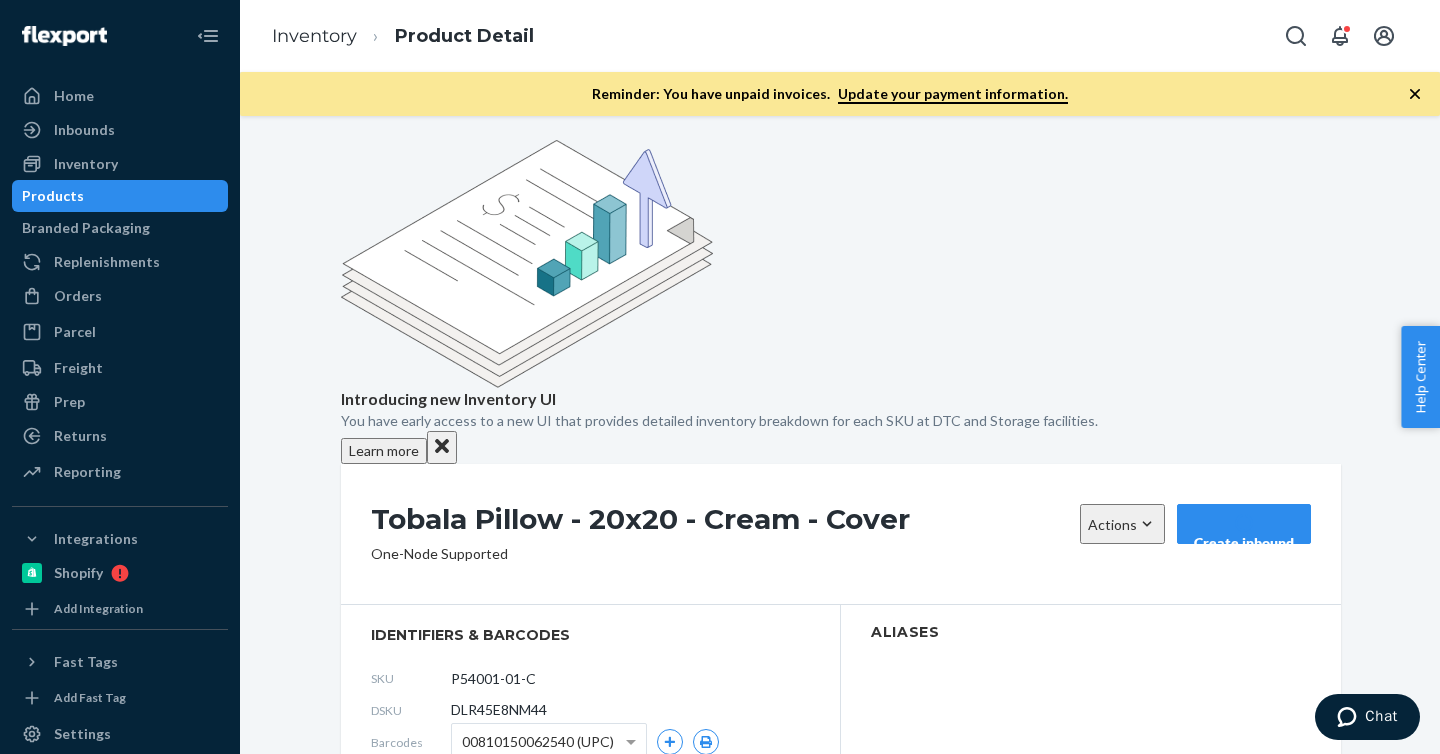 scroll, scrollTop: 0, scrollLeft: 0, axis: both 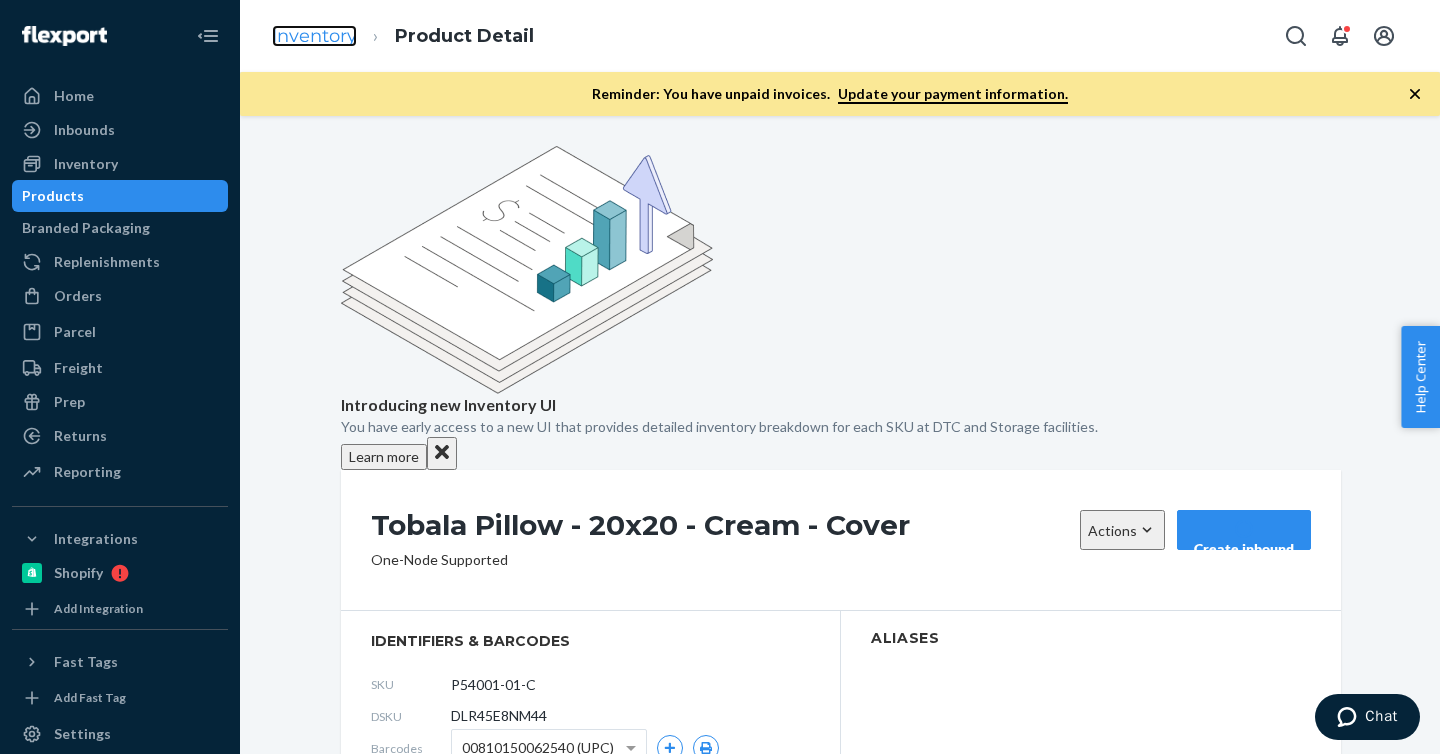 click on "Inventory" at bounding box center (314, 36) 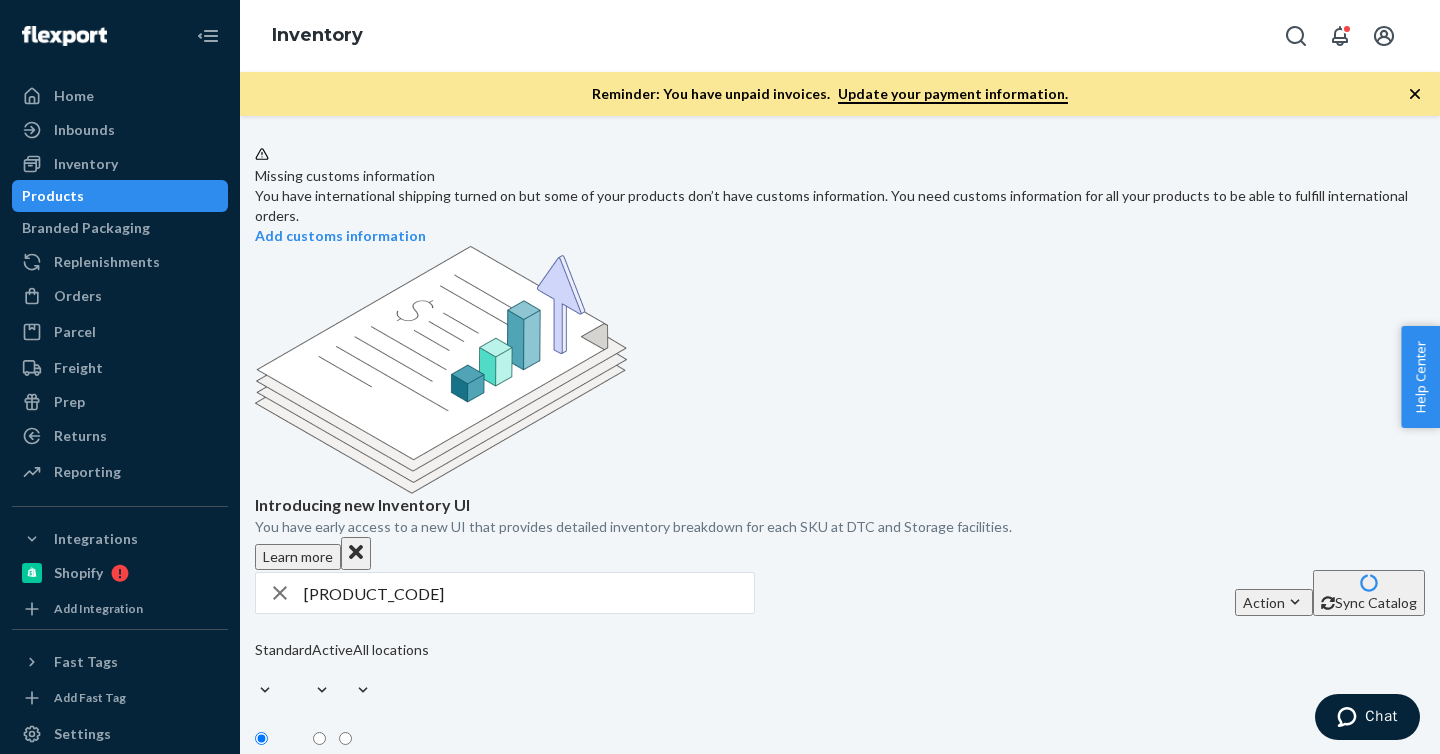 click on "Bundles" at bounding box center [364, 760] 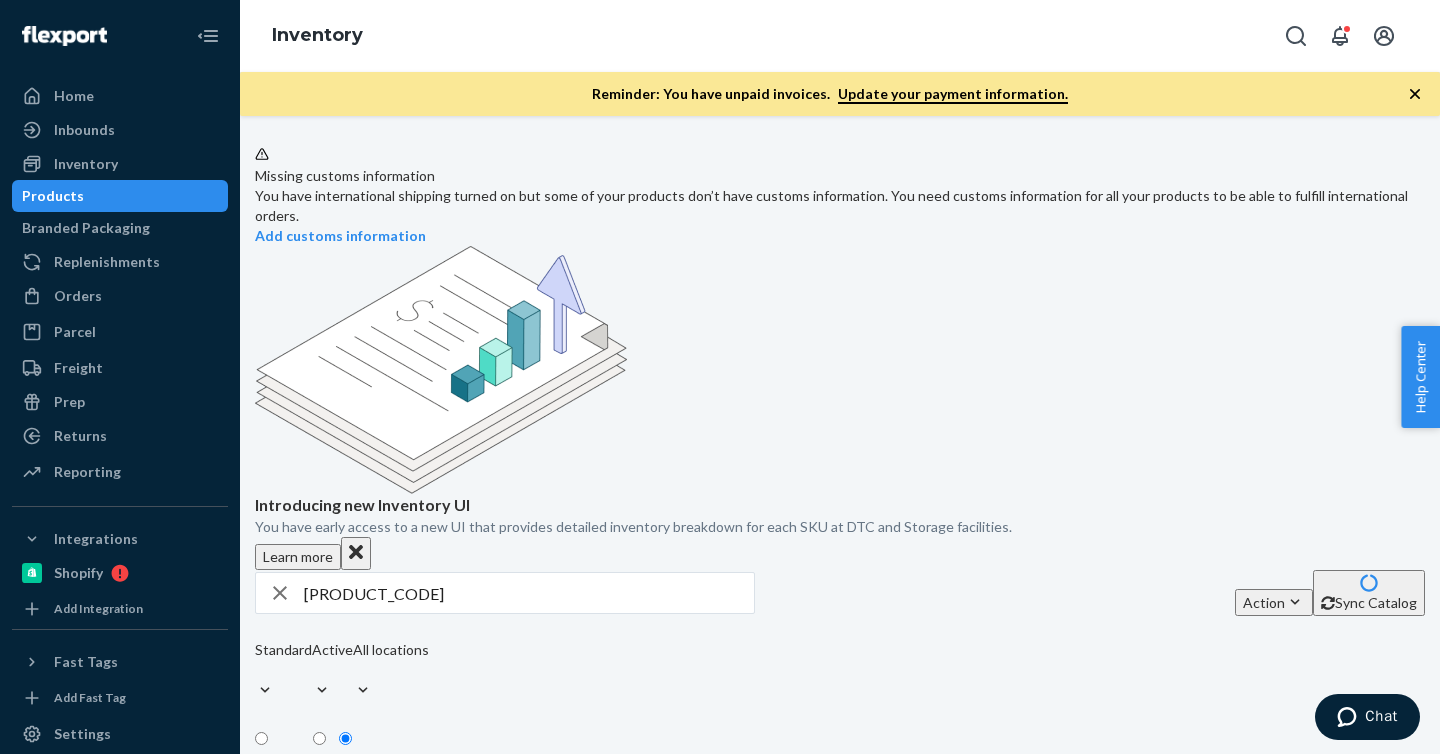 scroll, scrollTop: 107, scrollLeft: 0, axis: vertical 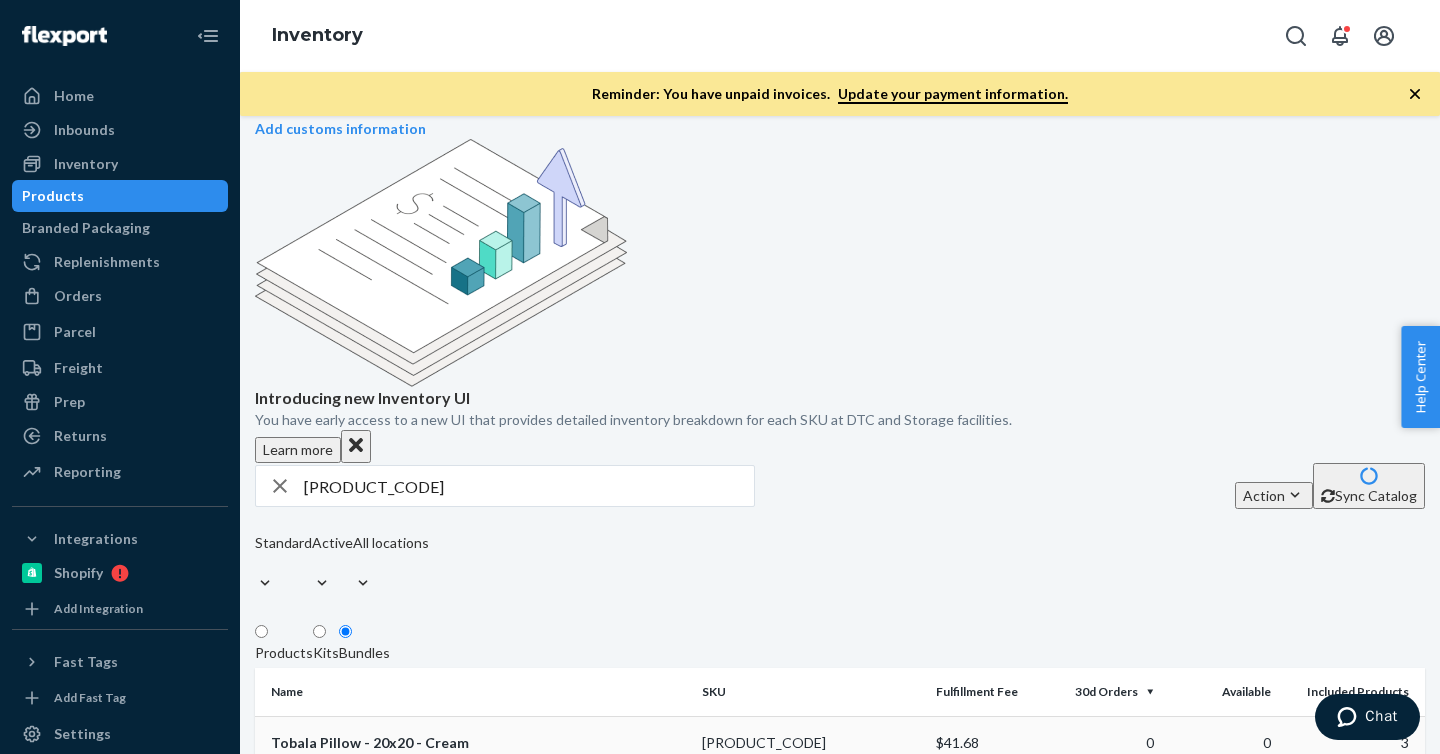 click on "Tobala Pillow - 20x20 - Cream" at bounding box center (478, 743) 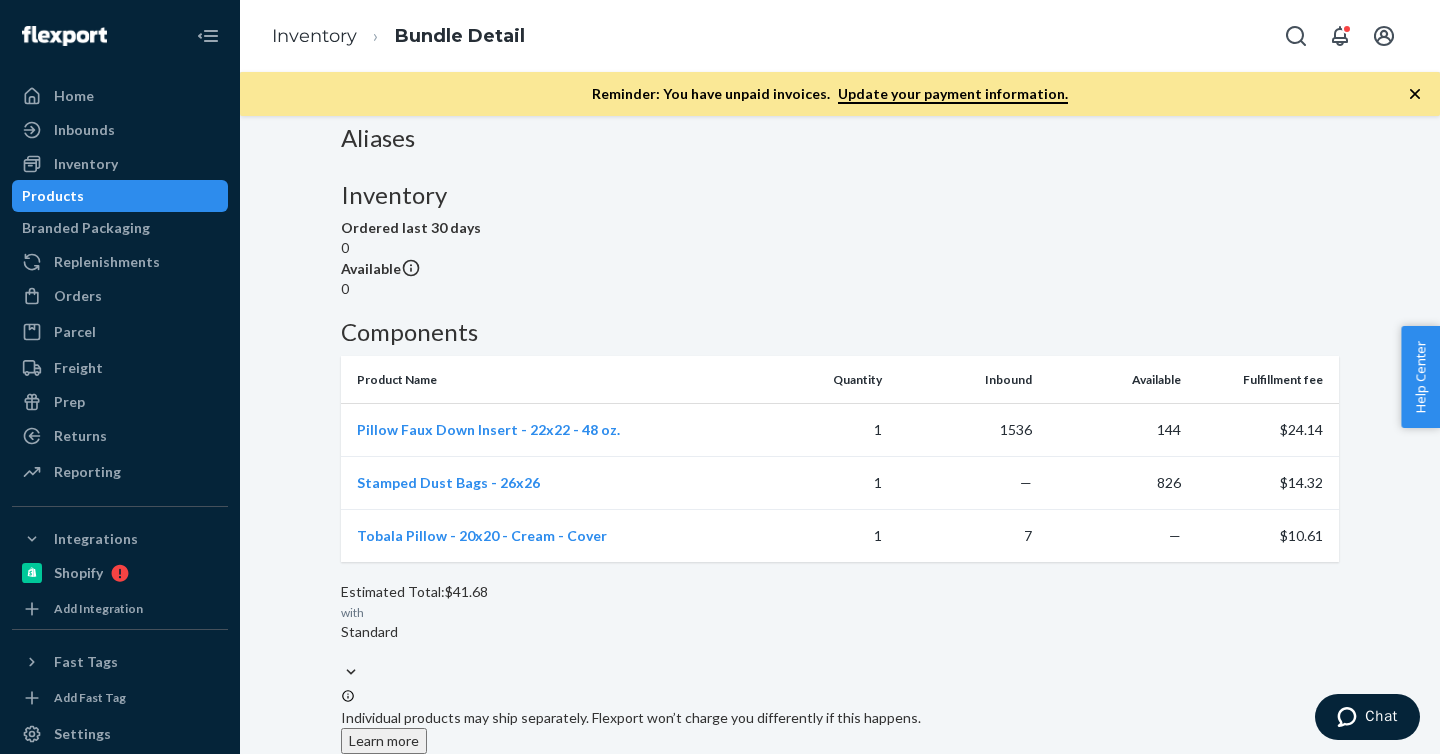 scroll, scrollTop: 0, scrollLeft: 0, axis: both 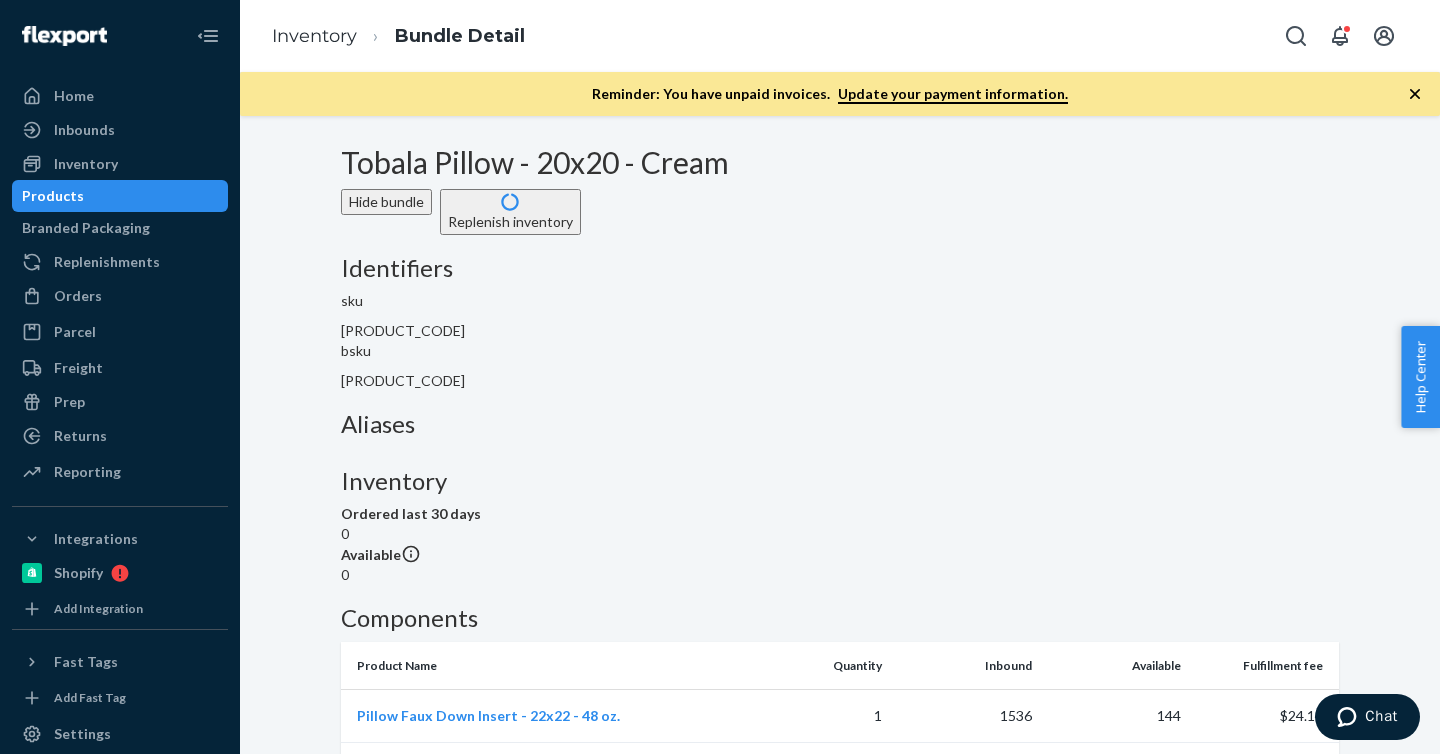 click on "Products" at bounding box center [120, 196] 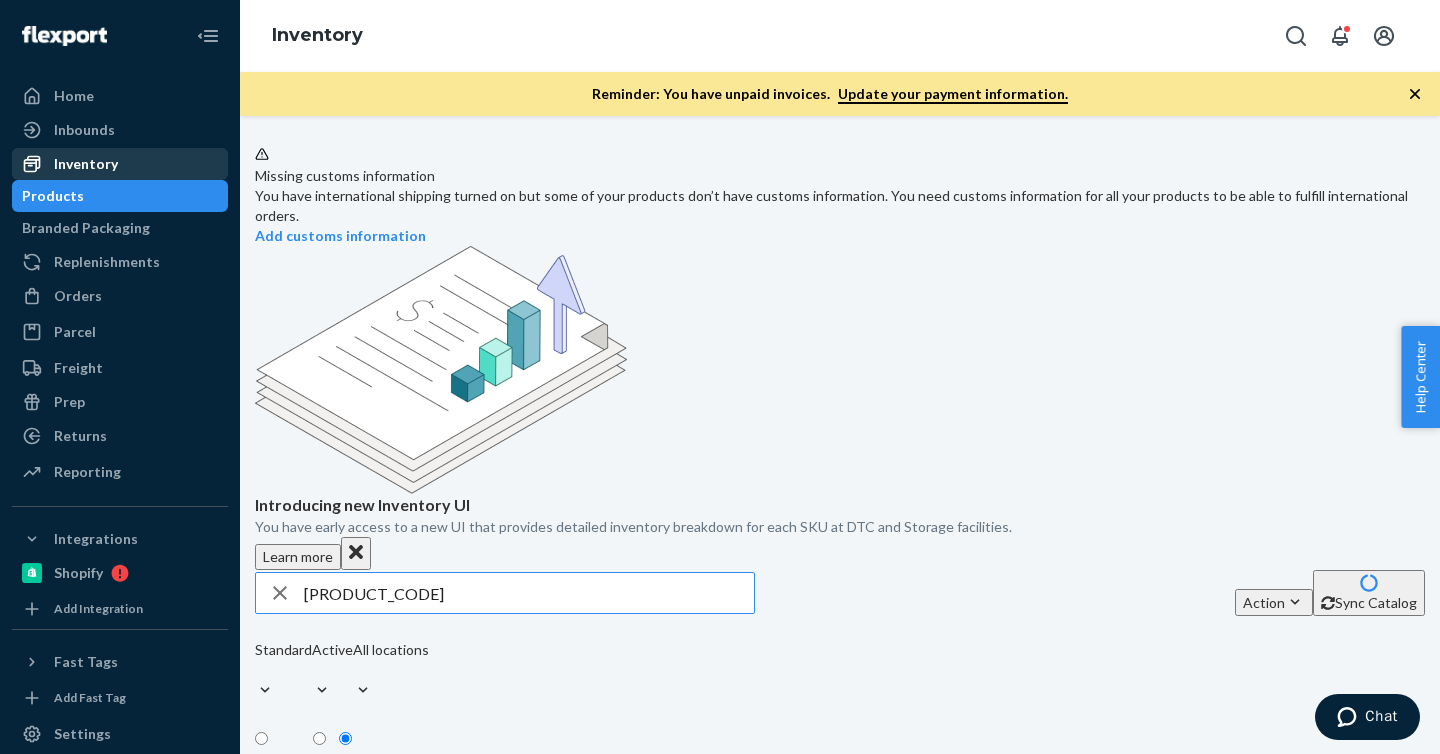 click on "Inventory" at bounding box center (120, 164) 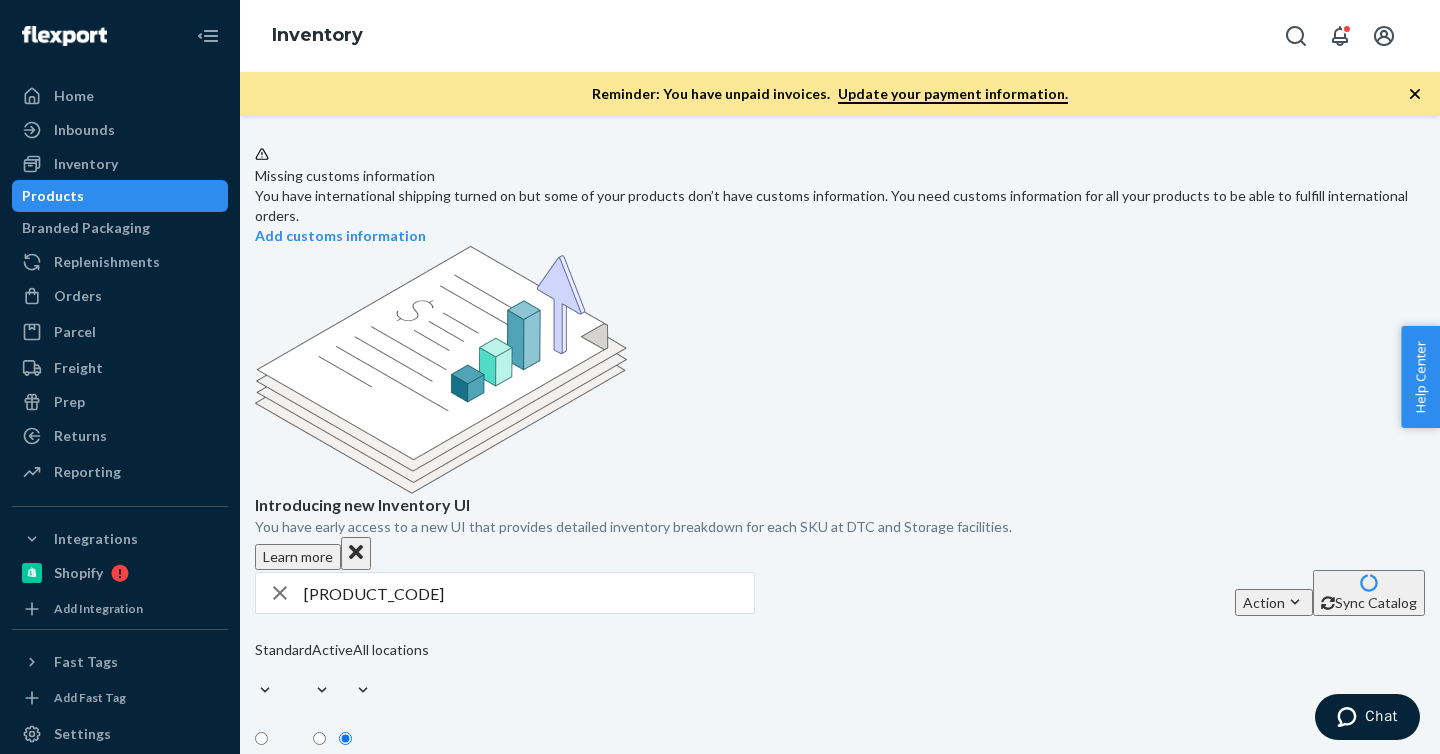 scroll, scrollTop: 107, scrollLeft: 0, axis: vertical 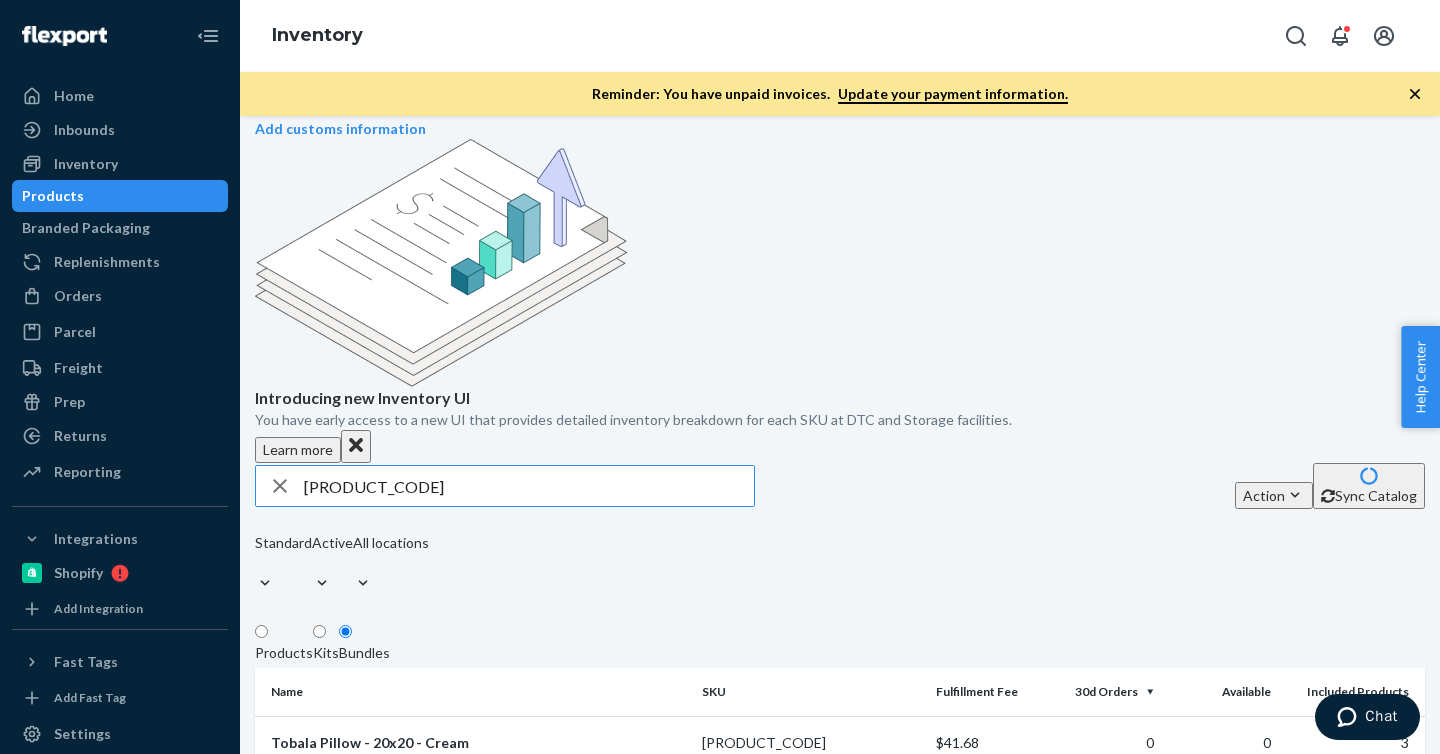 drag, startPoint x: 428, startPoint y: 367, endPoint x: 276, endPoint y: 367, distance: 152 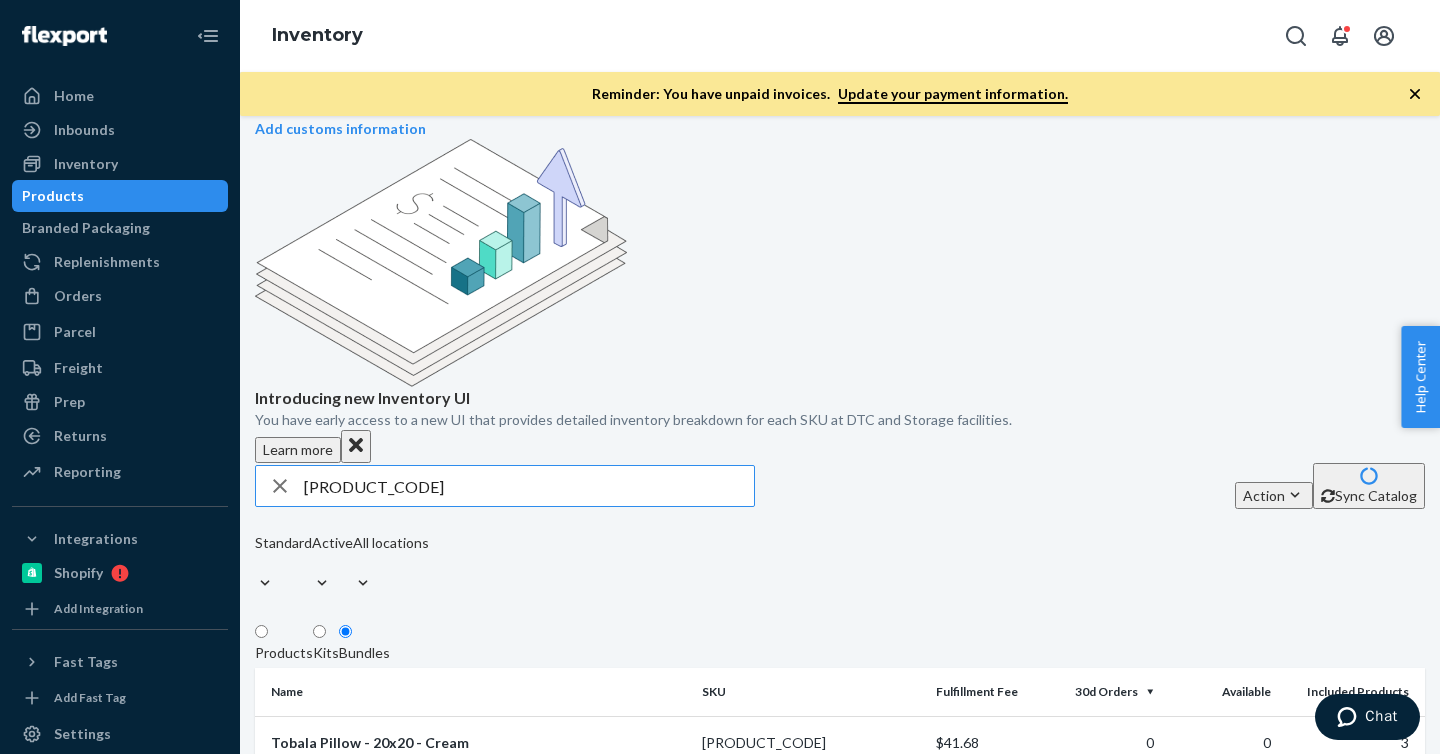 paste on "[PRODUCT_CODE]" 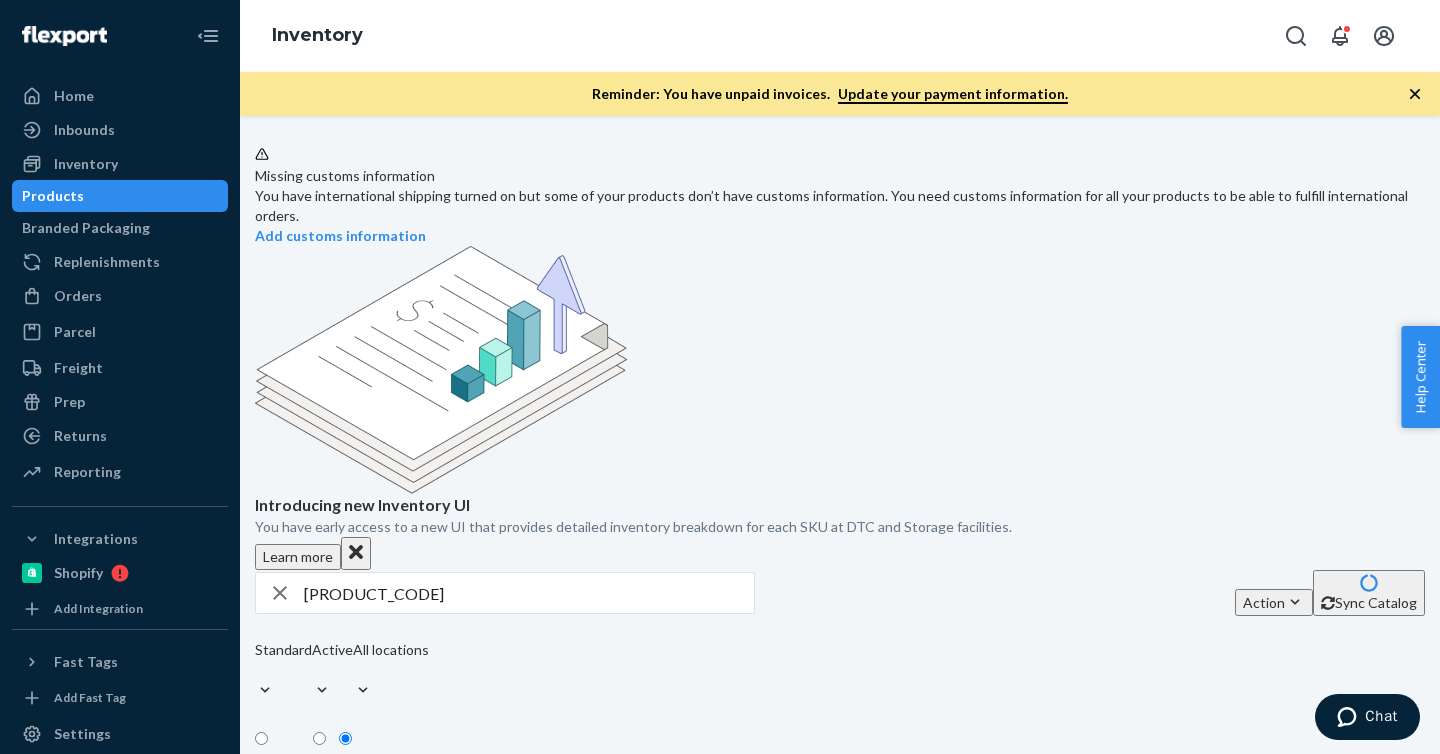 scroll, scrollTop: 140, scrollLeft: 0, axis: vertical 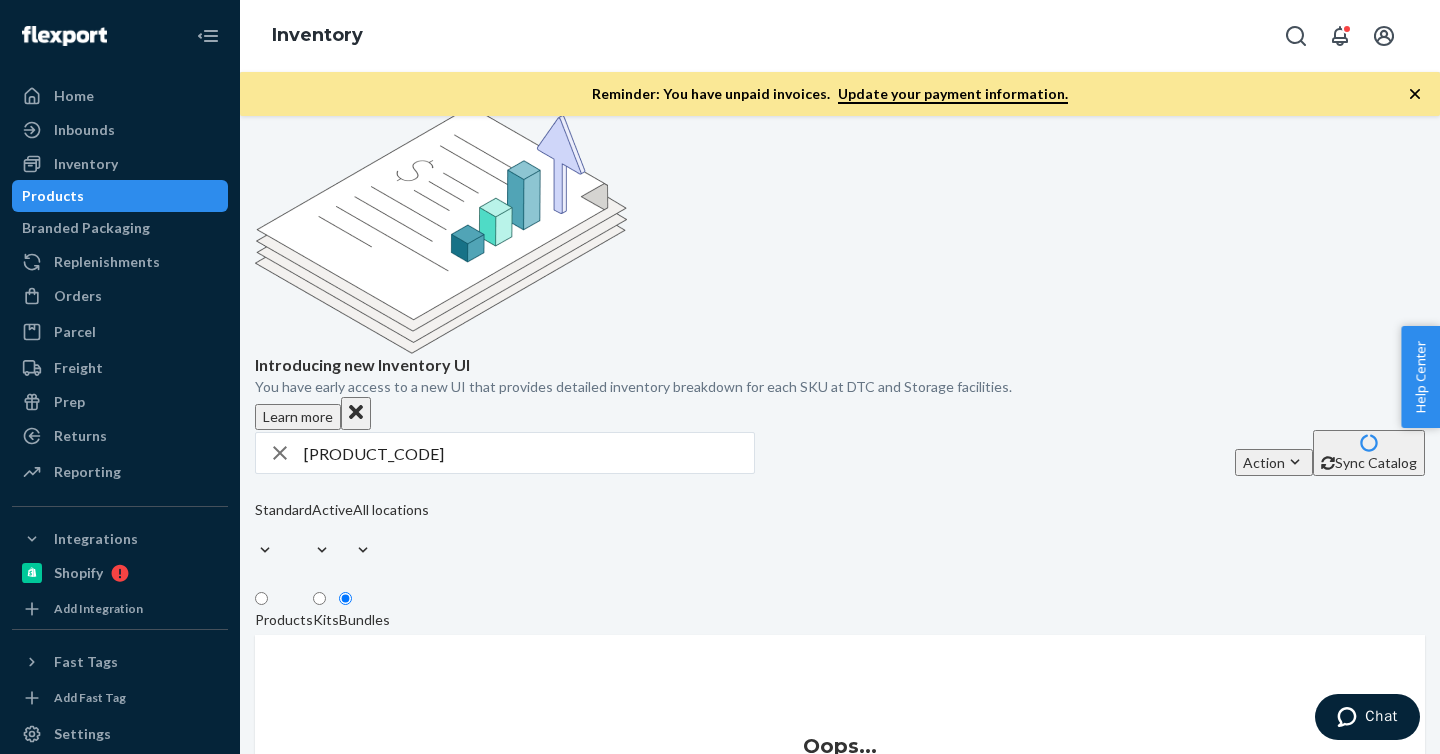 click on "Products" at bounding box center (284, 620) 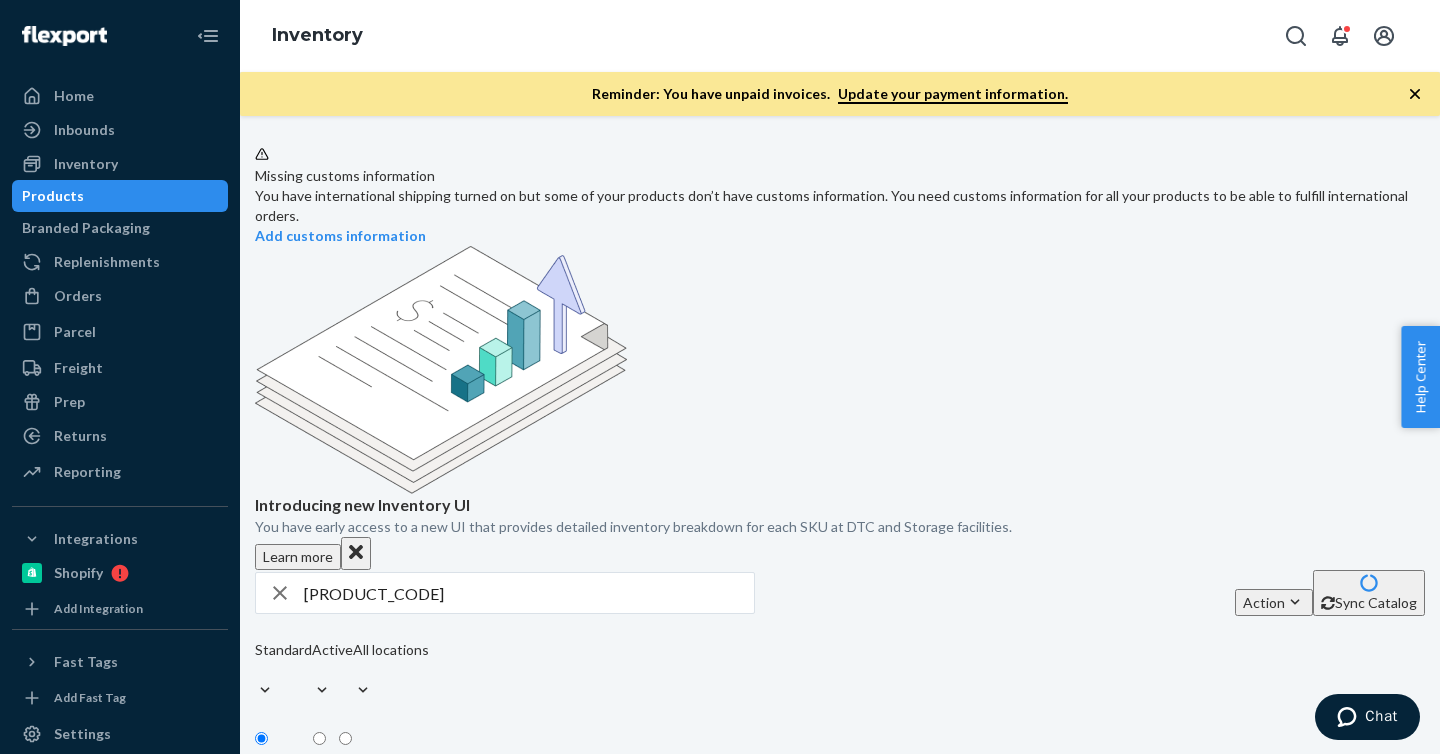 scroll, scrollTop: 127, scrollLeft: 0, axis: vertical 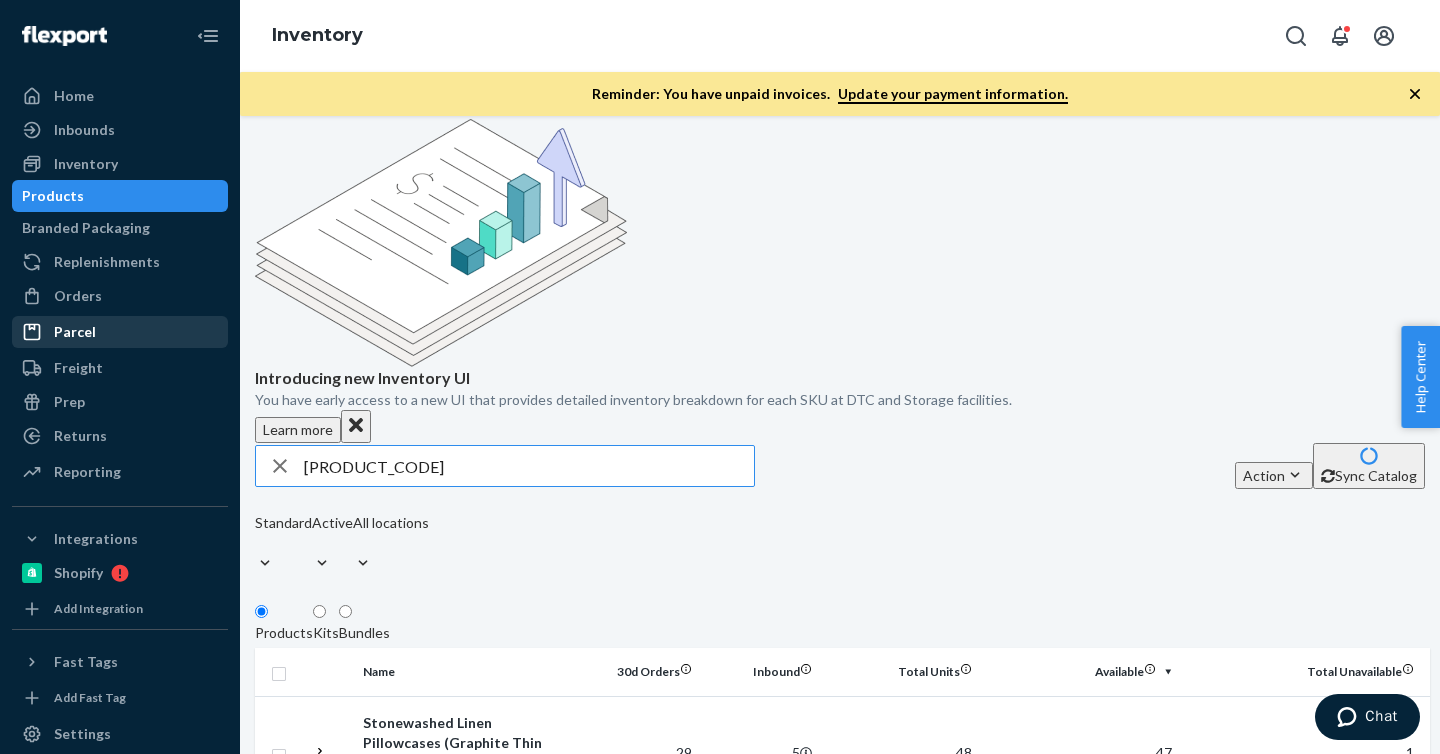drag, startPoint x: 402, startPoint y: 343, endPoint x: 192, endPoint y: 343, distance: 210 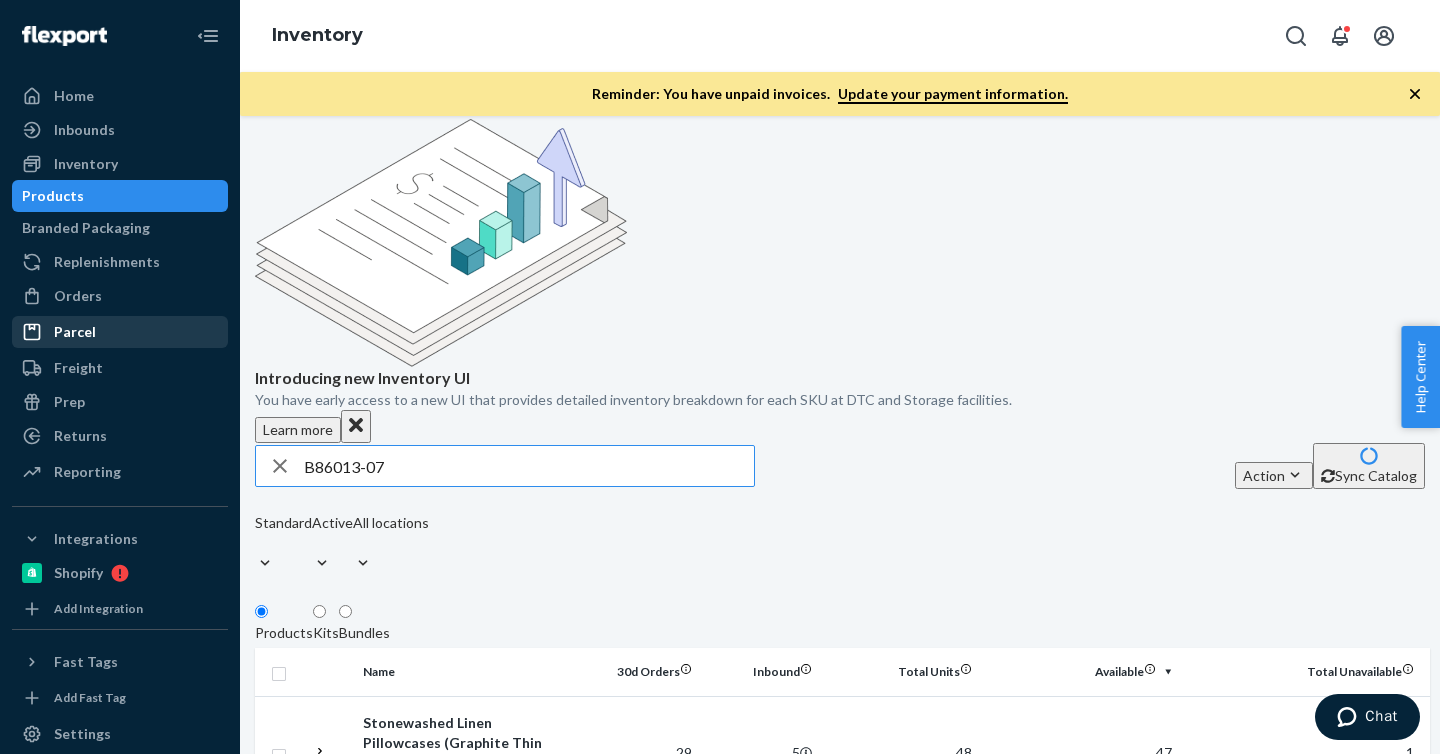type on "B86013-07" 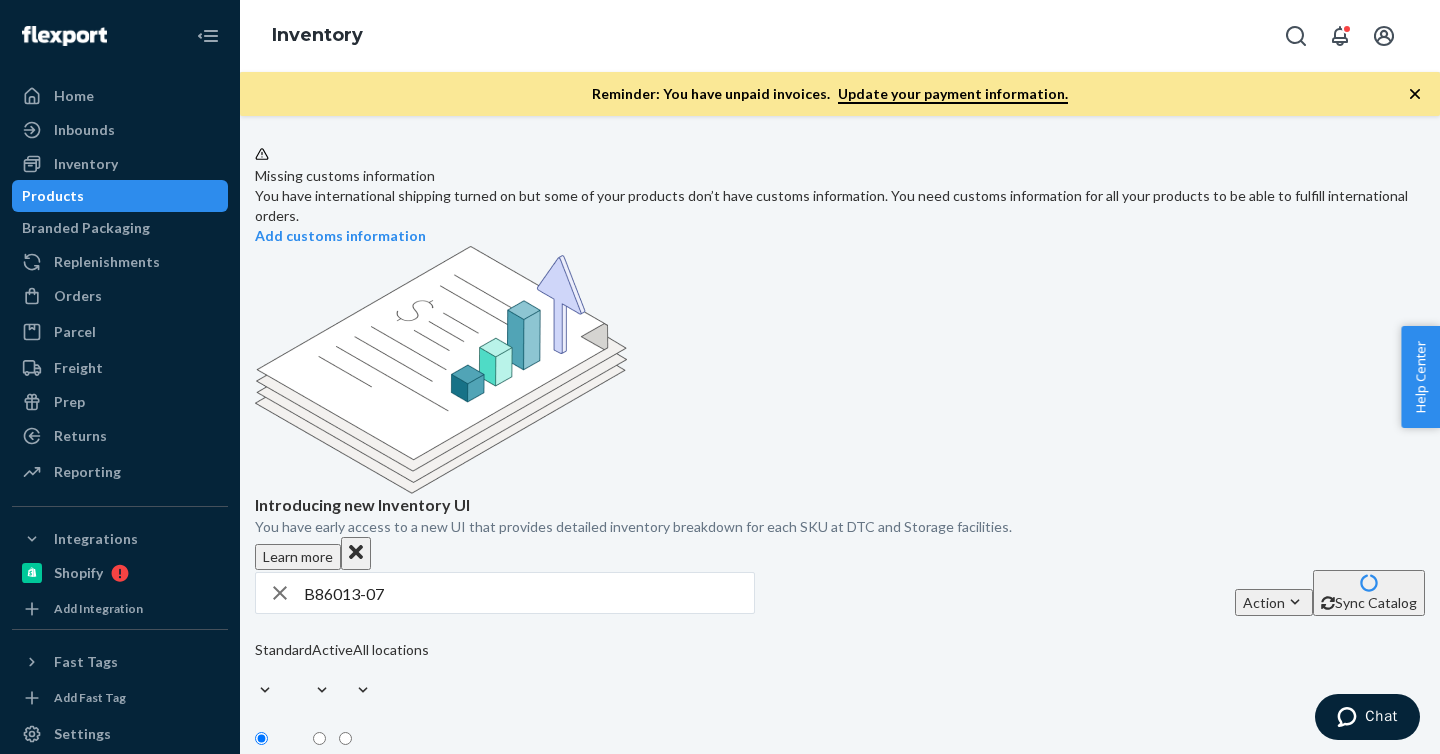 scroll, scrollTop: 127, scrollLeft: 0, axis: vertical 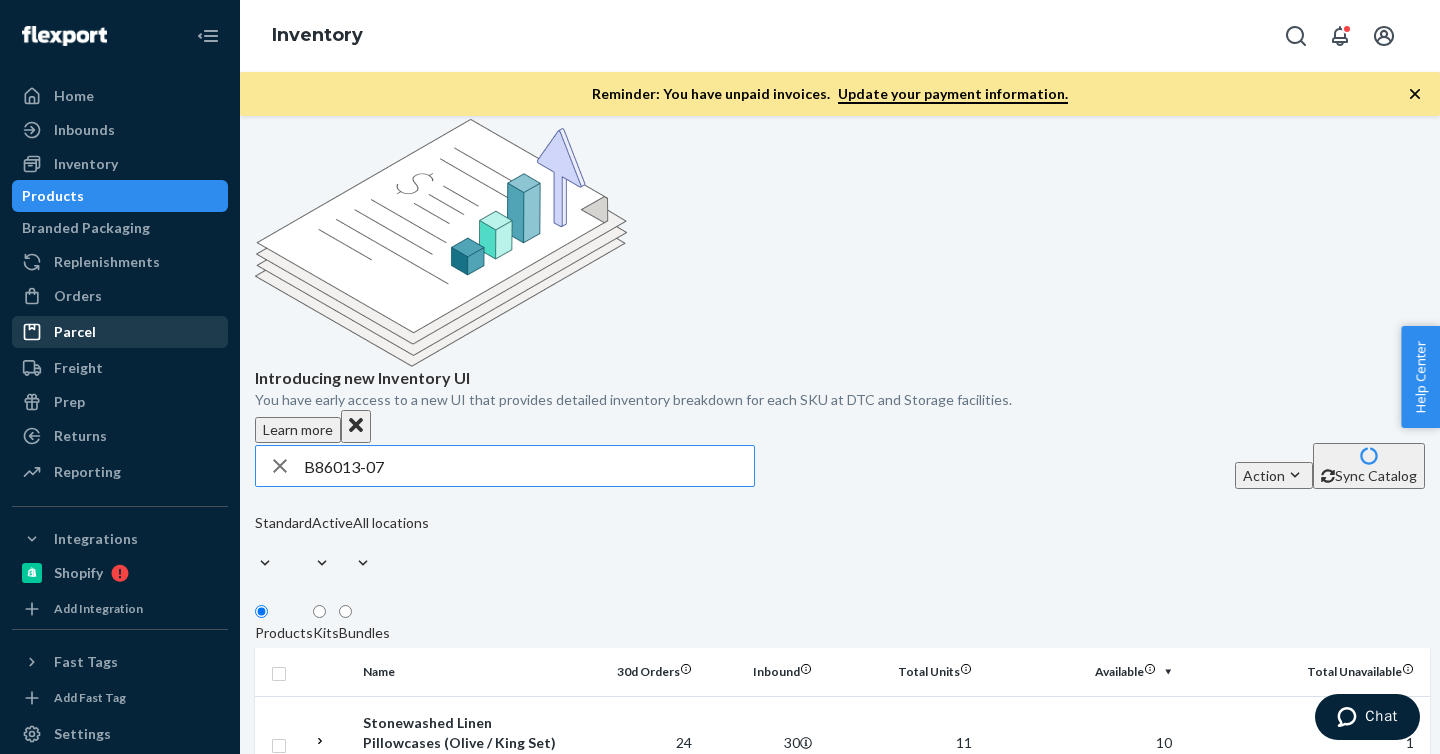 drag, startPoint x: 449, startPoint y: 341, endPoint x: 129, endPoint y: 331, distance: 320.15622 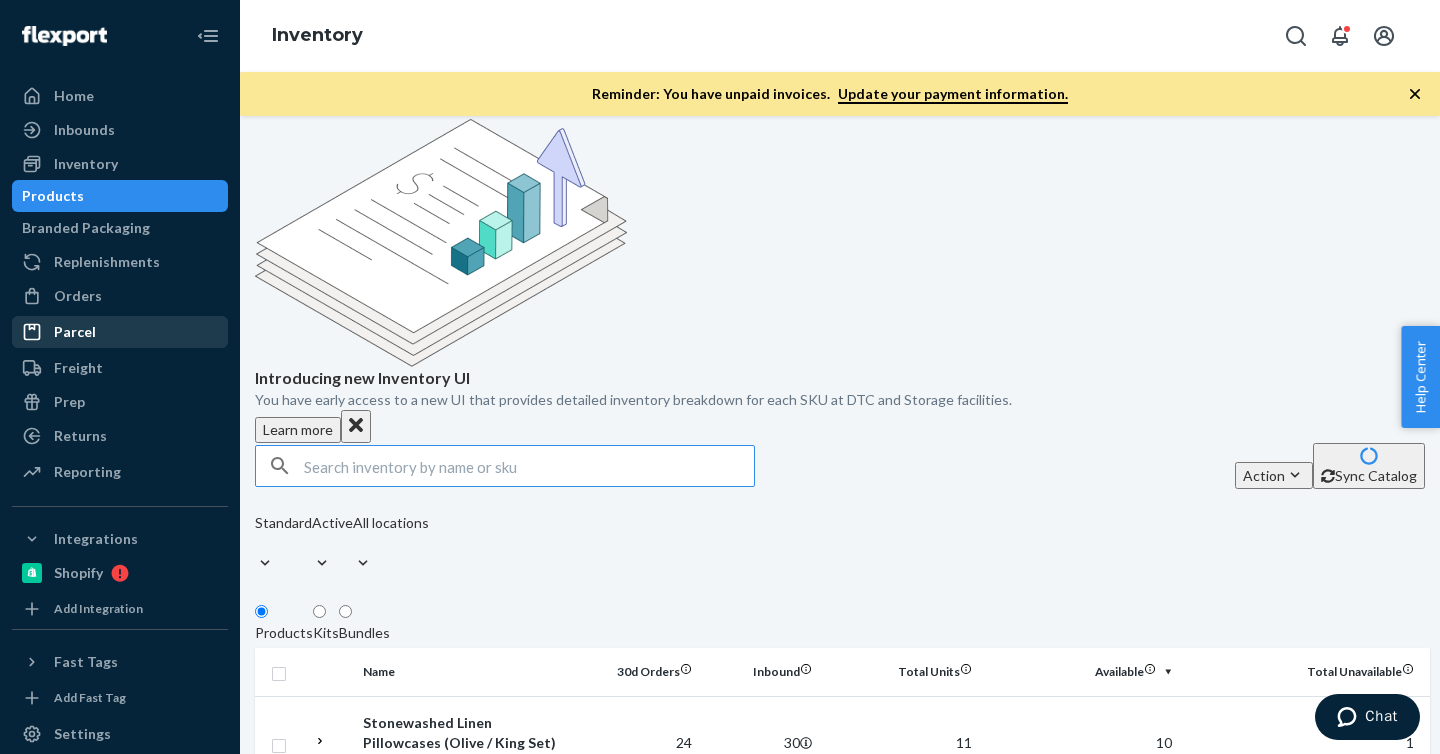 paste on "[PRODUCT_CODE]" 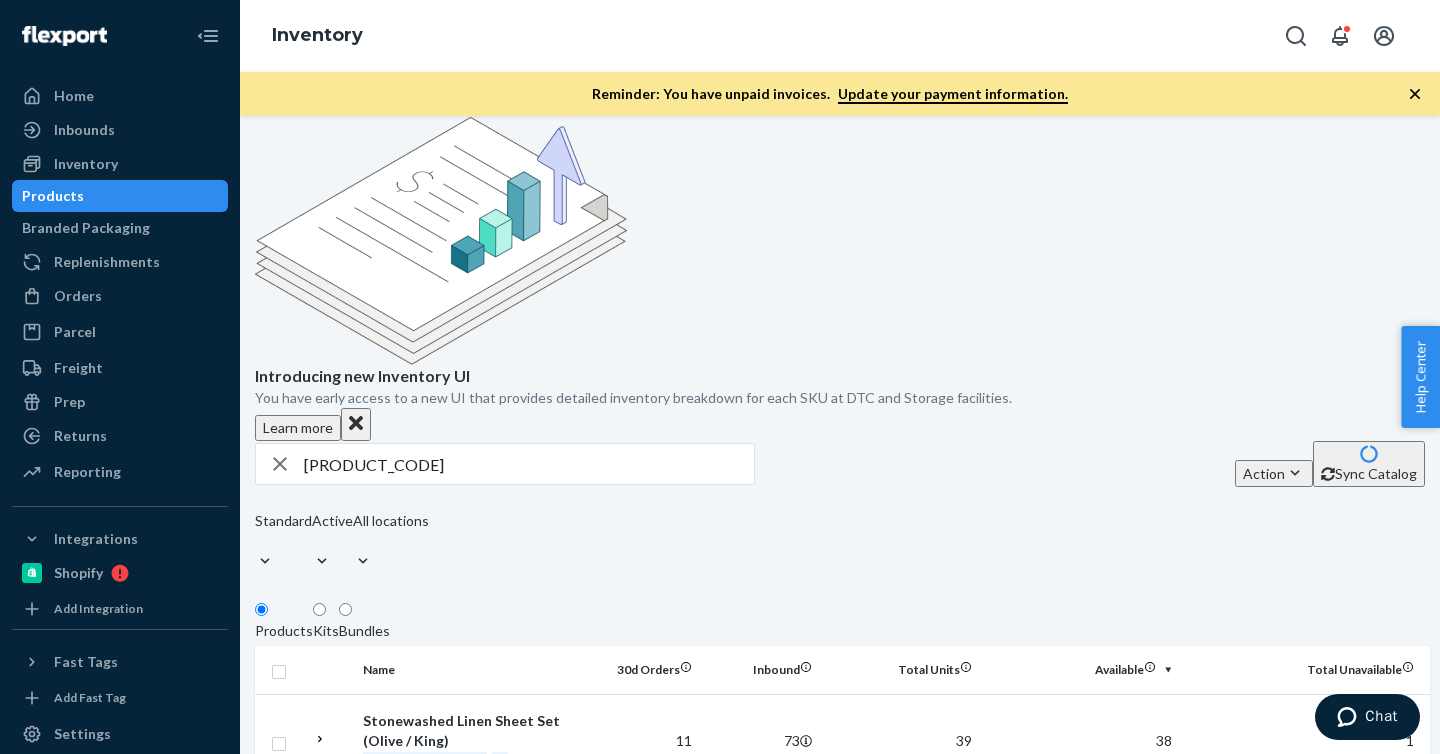 scroll, scrollTop: 220, scrollLeft: 0, axis: vertical 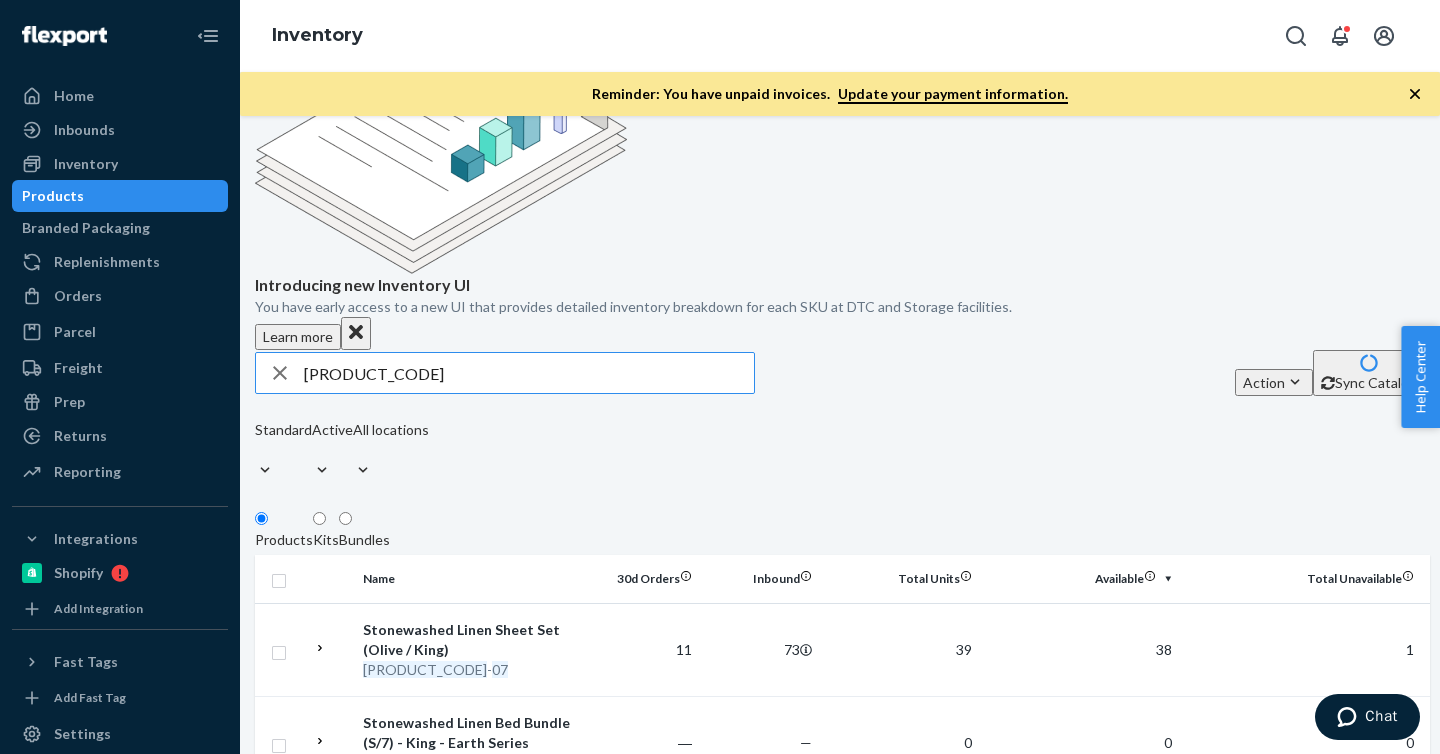 drag, startPoint x: 410, startPoint y: 241, endPoint x: 249, endPoint y: 241, distance: 161 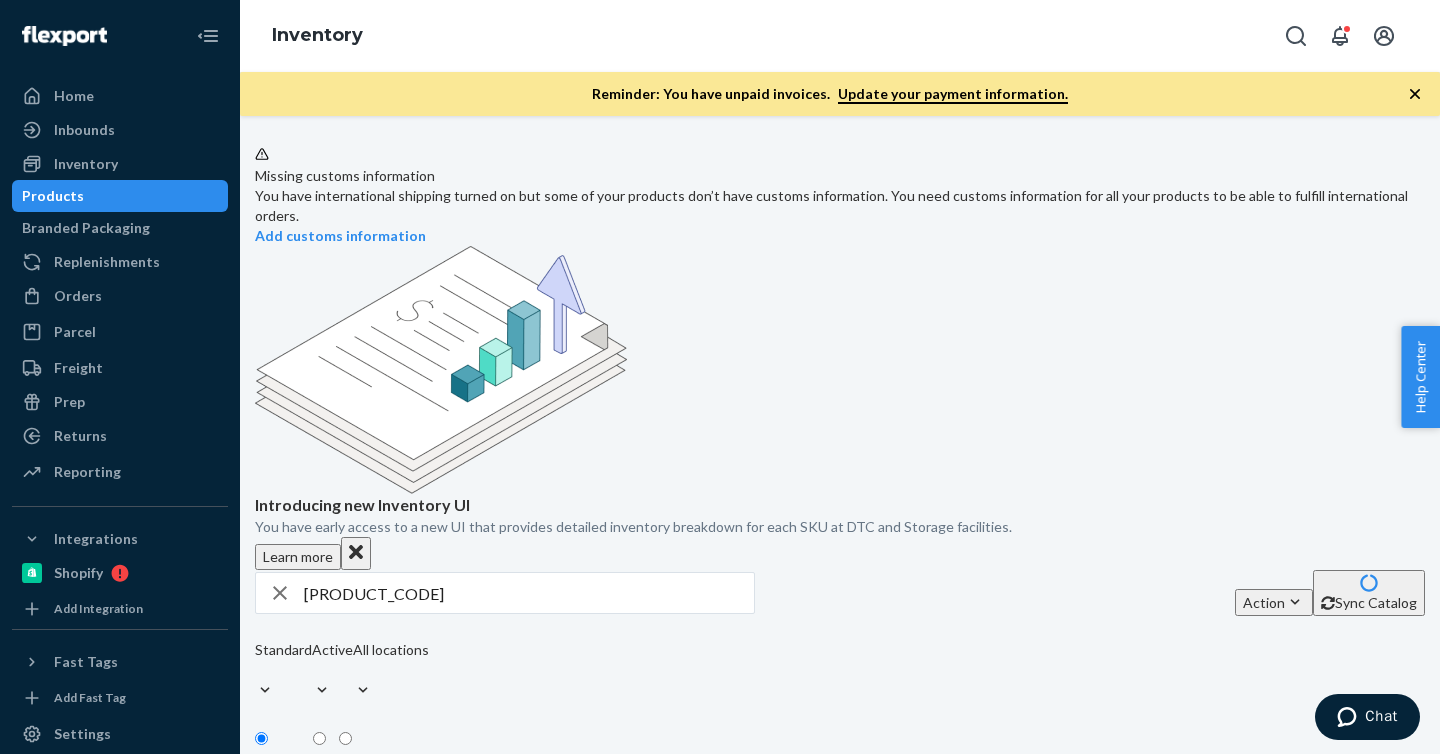 scroll, scrollTop: 127, scrollLeft: 0, axis: vertical 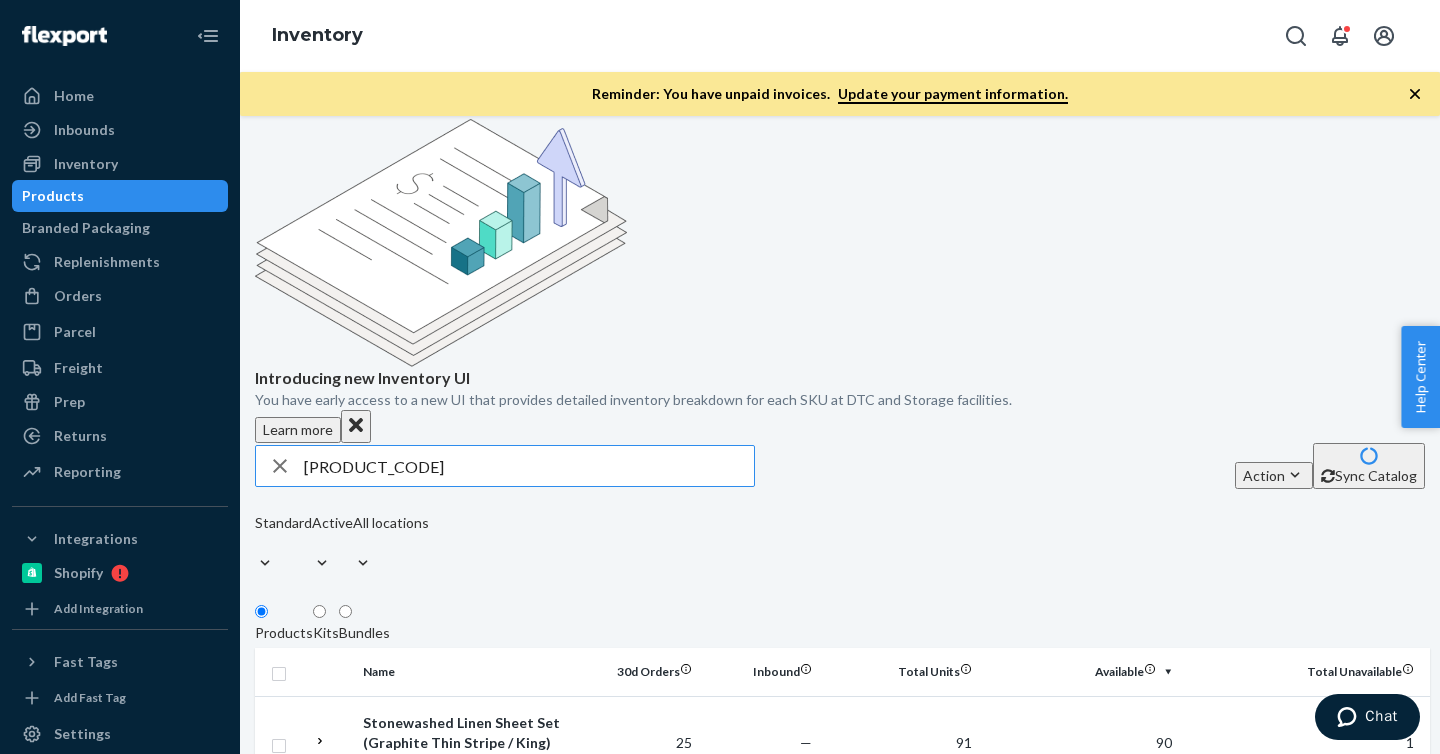 drag, startPoint x: 404, startPoint y: 346, endPoint x: 270, endPoint y: 328, distance: 135.20355 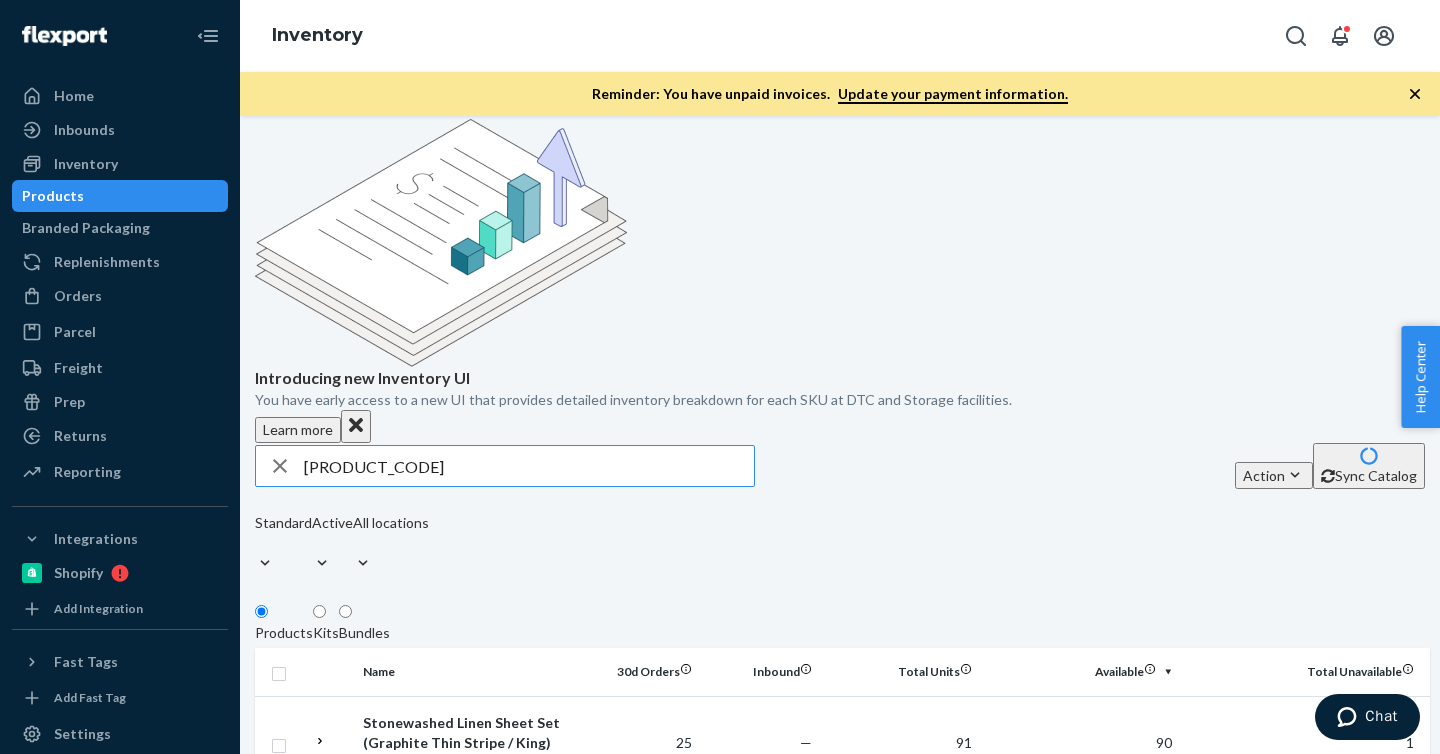 click on "[PRODUCT_CODE]" at bounding box center [529, 466] 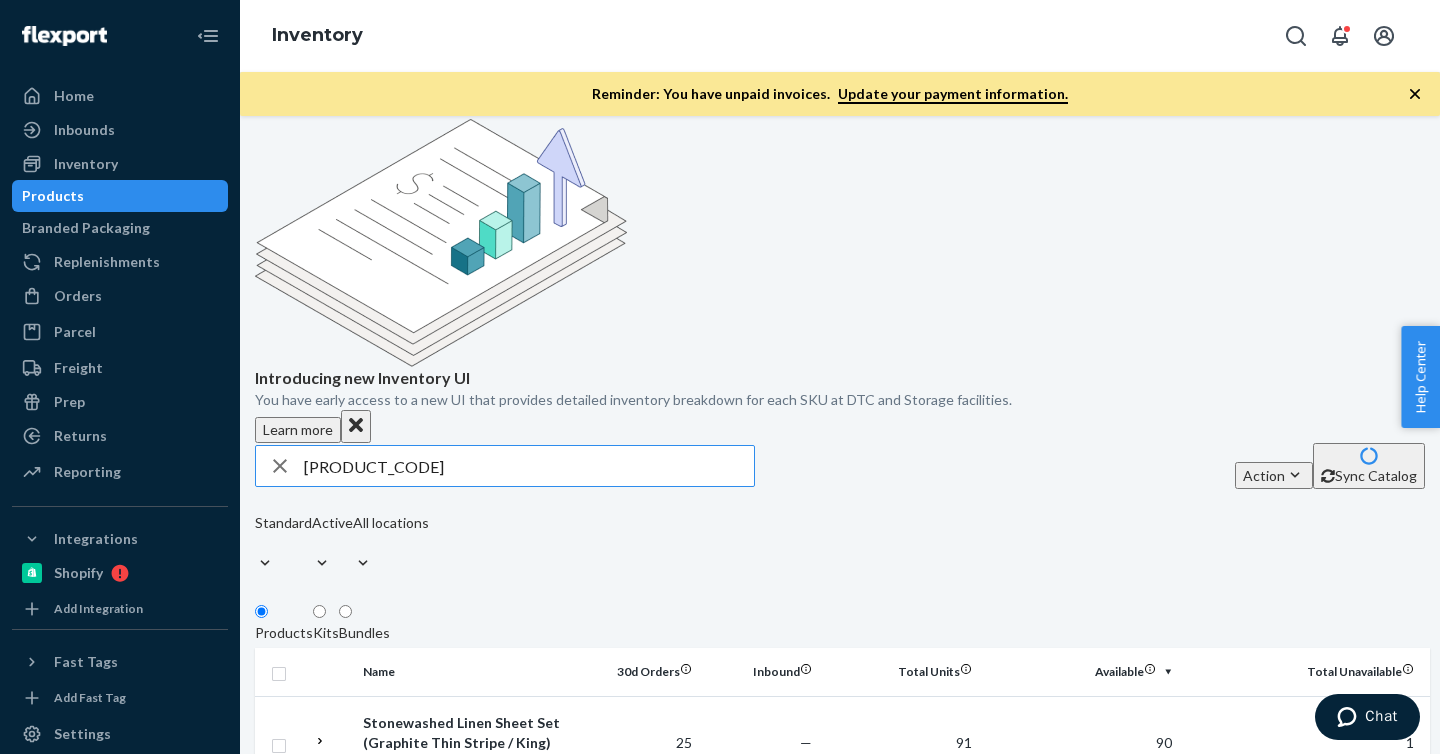 type on "[PRODUCT_CODE]" 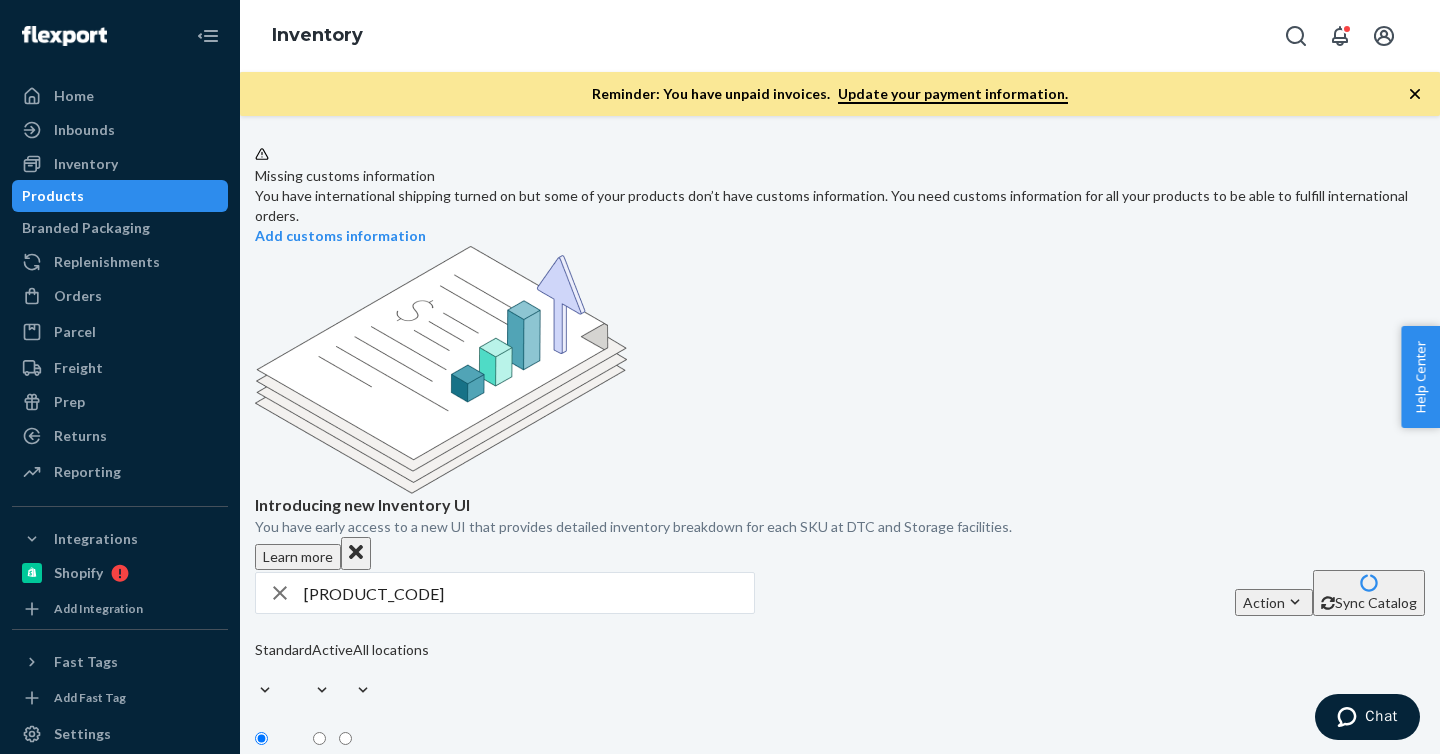 scroll, scrollTop: 127, scrollLeft: 0, axis: vertical 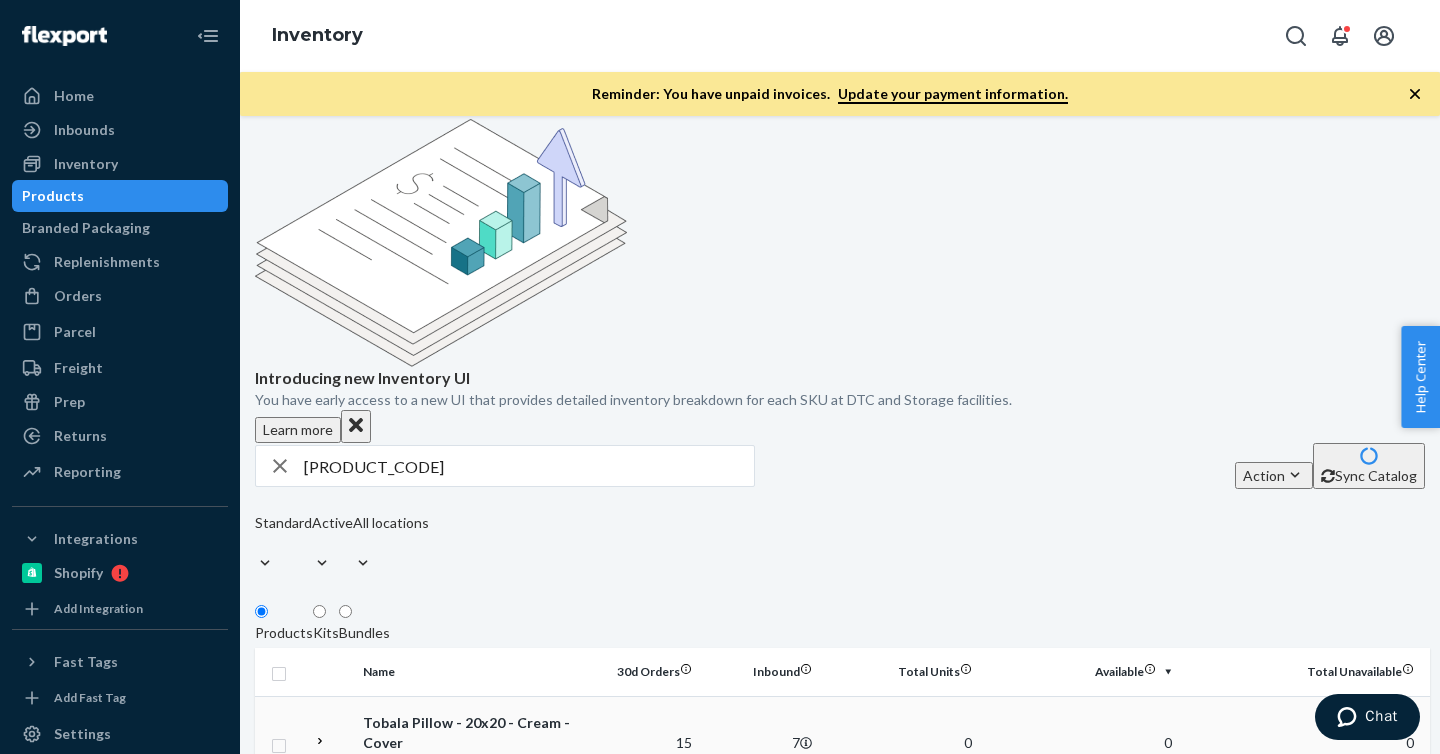 click on "Tobala Pillow - 20x20 - Cream - Cover" at bounding box center [467, 733] 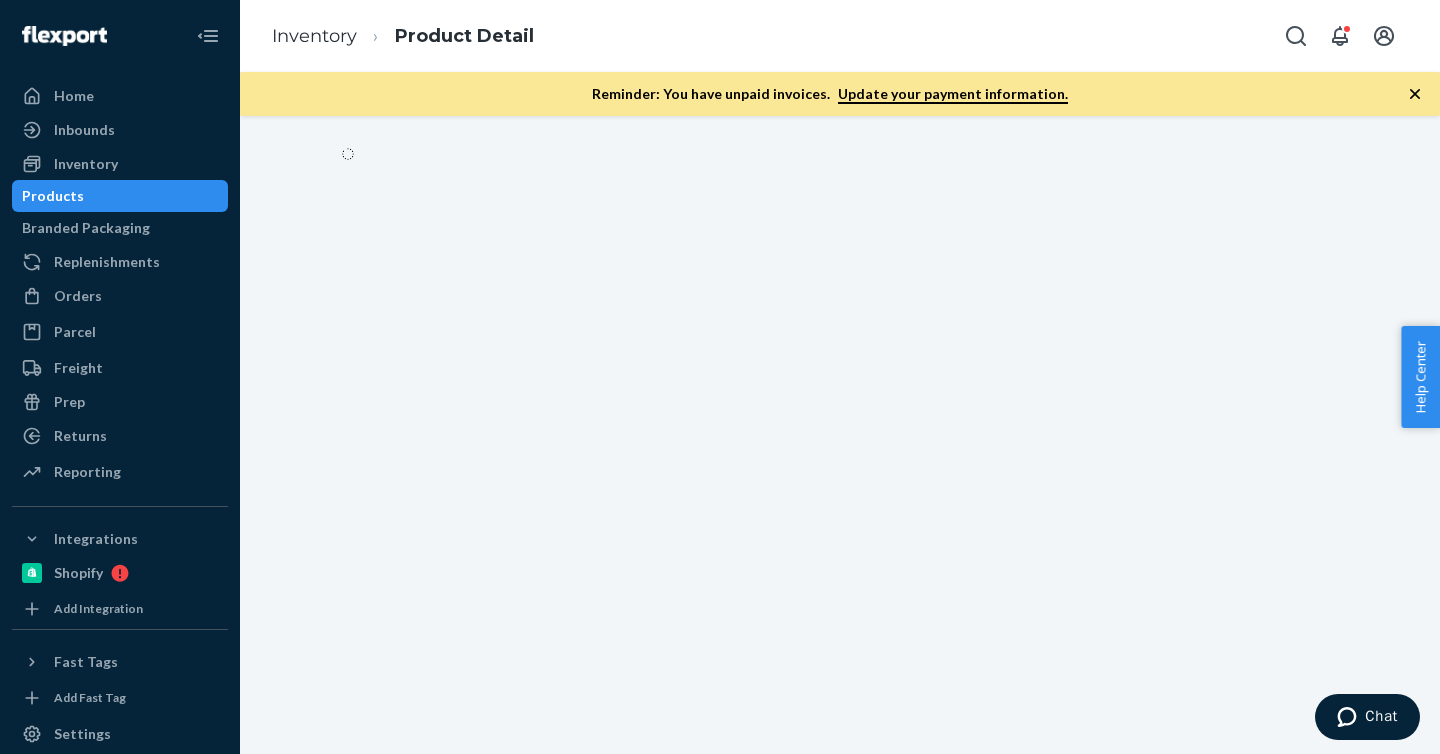 scroll, scrollTop: 0, scrollLeft: 0, axis: both 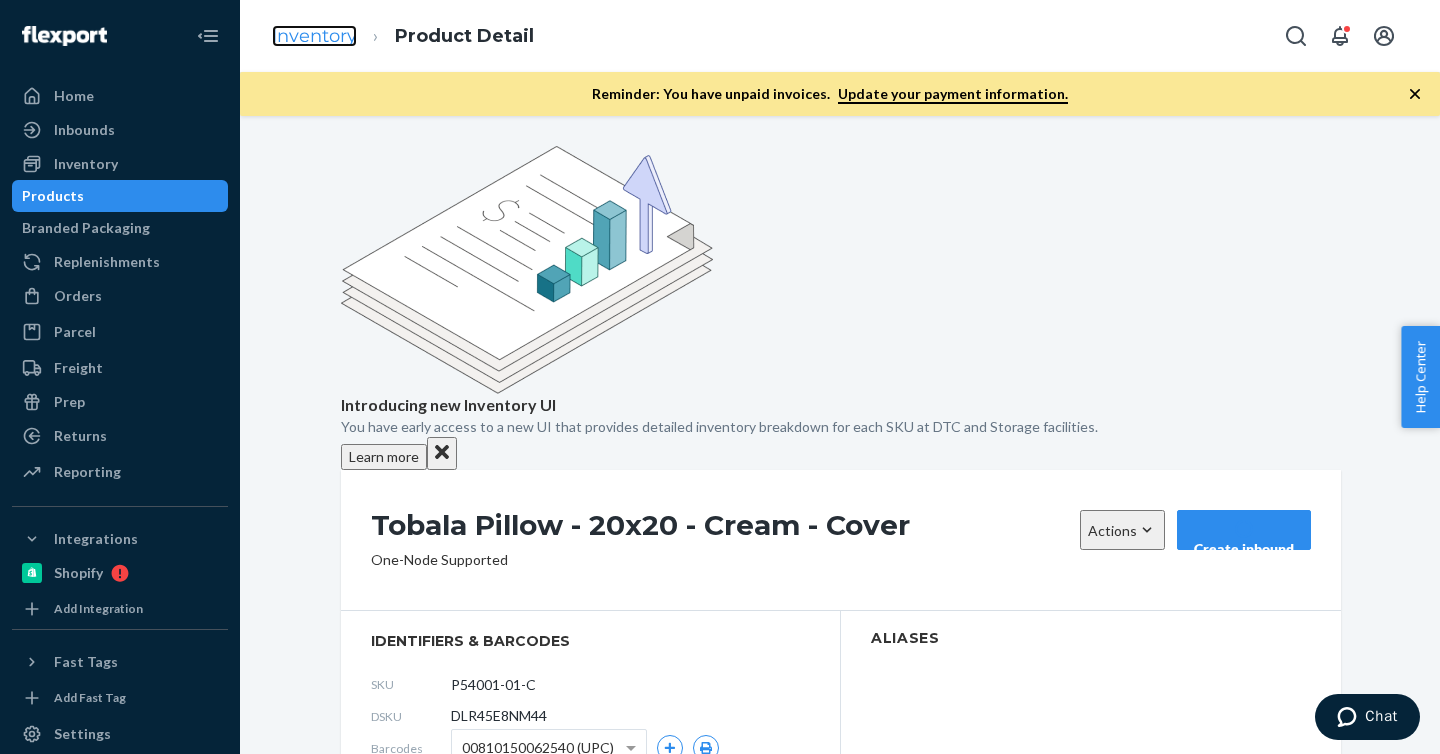 click on "Inventory" at bounding box center (314, 36) 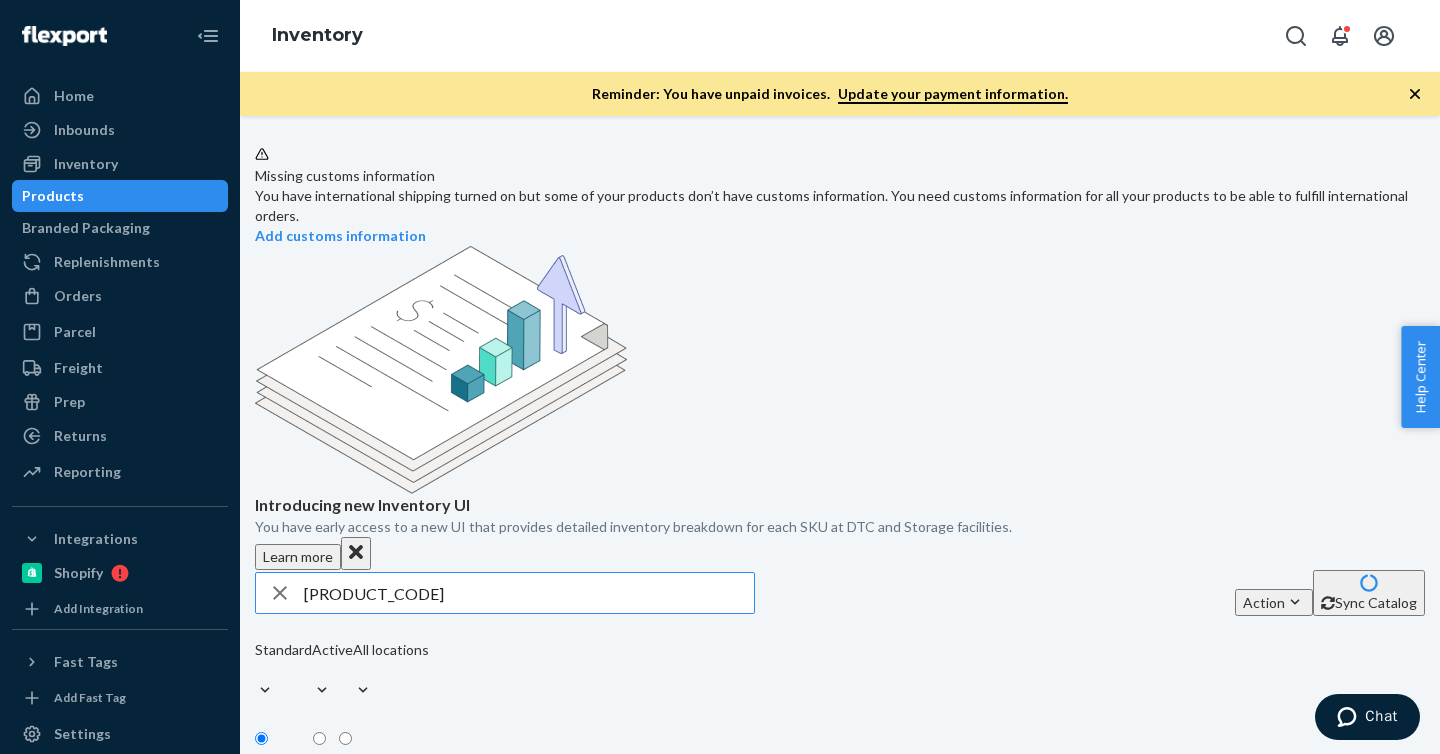 click on "Bundles" at bounding box center (364, 760) 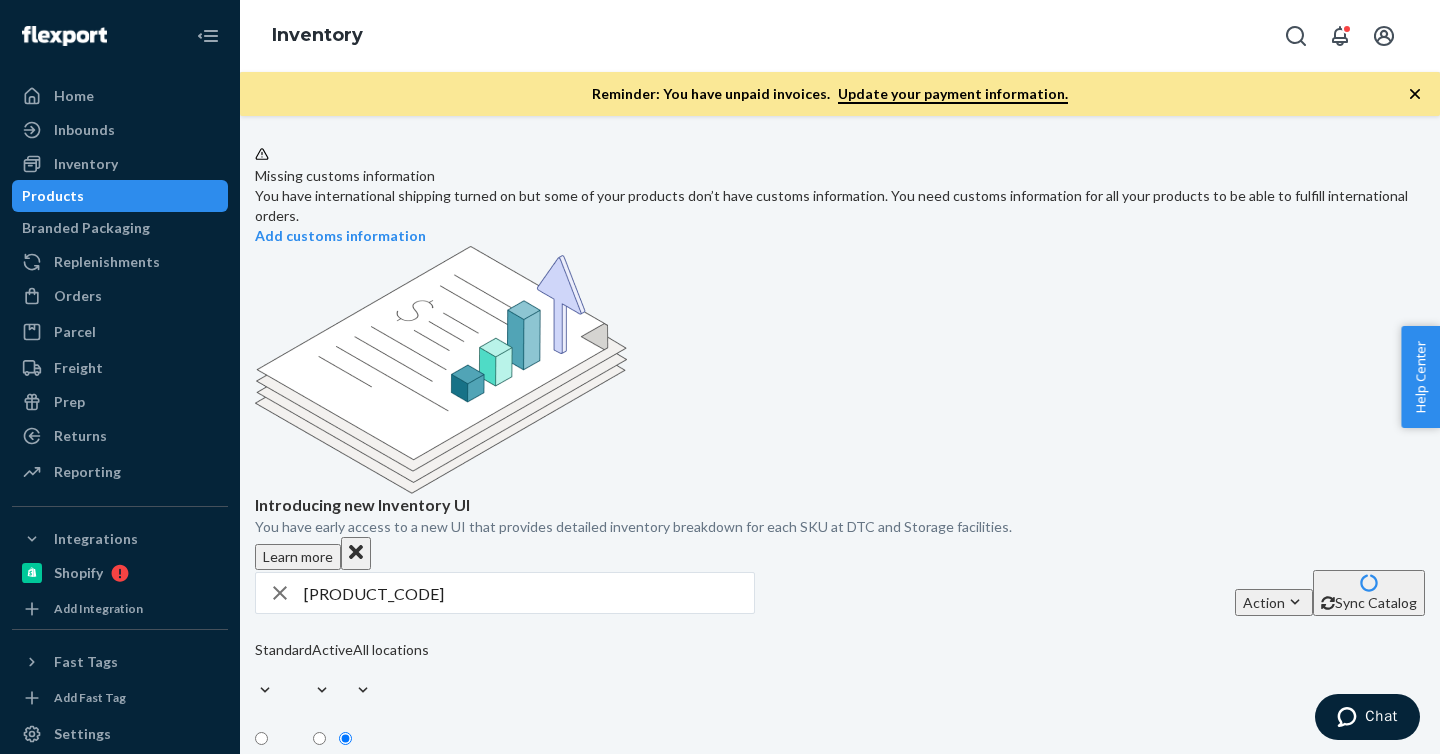 scroll, scrollTop: 107, scrollLeft: 0, axis: vertical 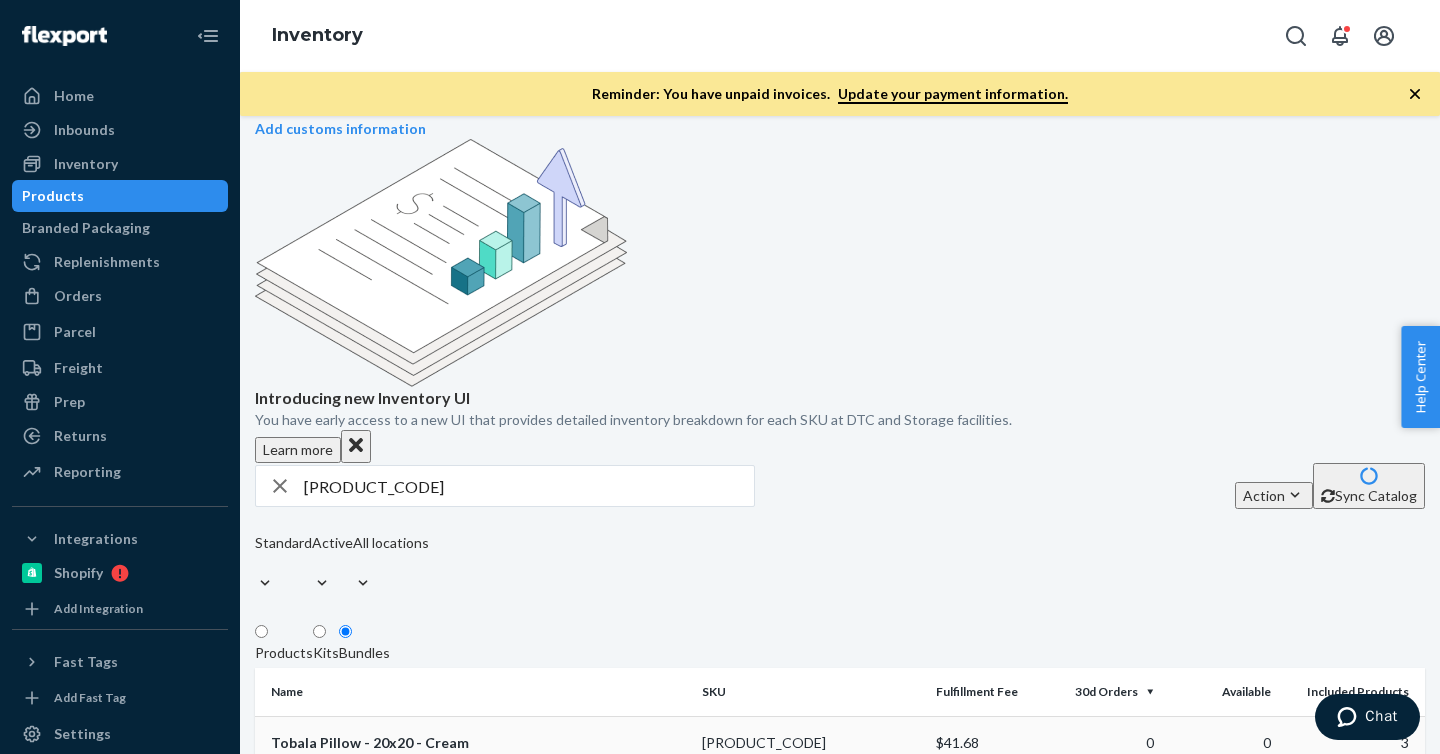 click on "Tobala Pillow - 20x20 - Cream" at bounding box center [478, 743] 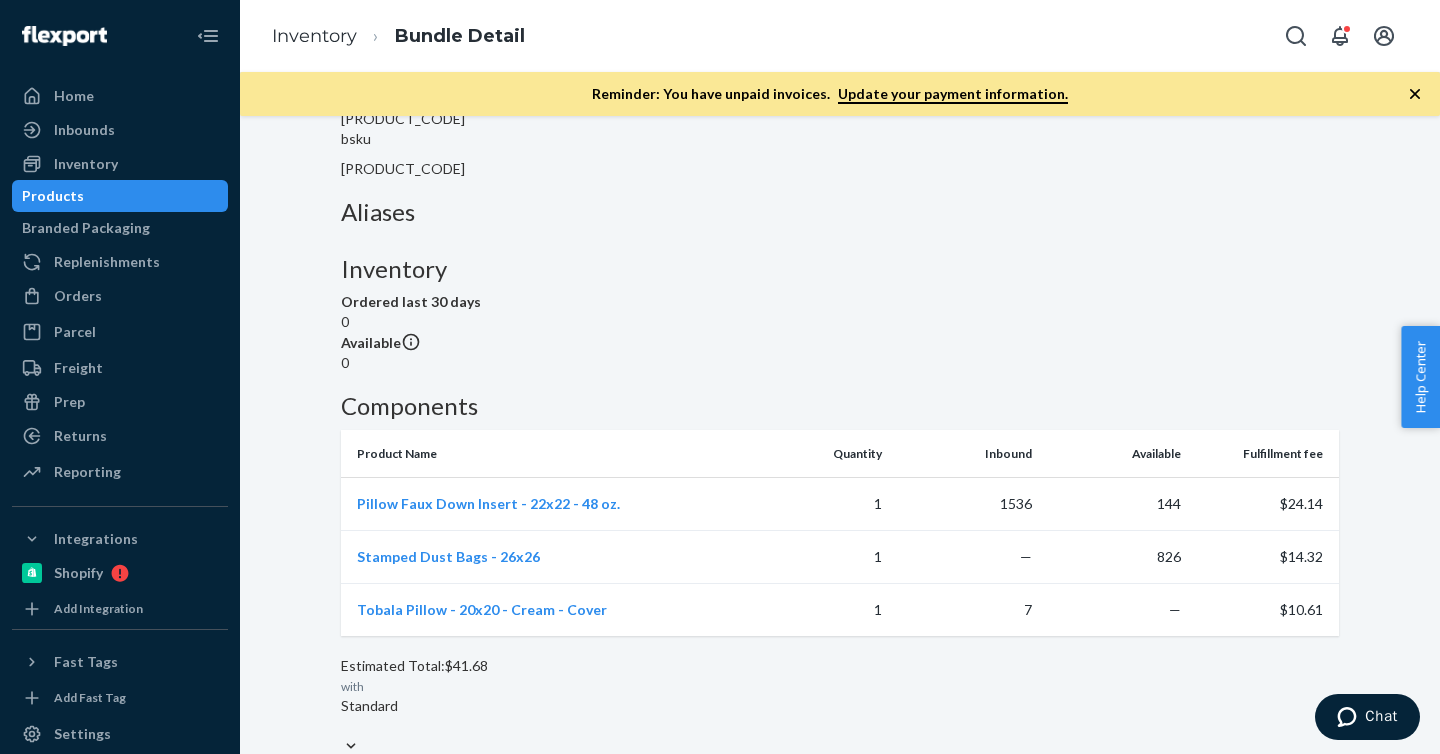 scroll, scrollTop: 404, scrollLeft: 0, axis: vertical 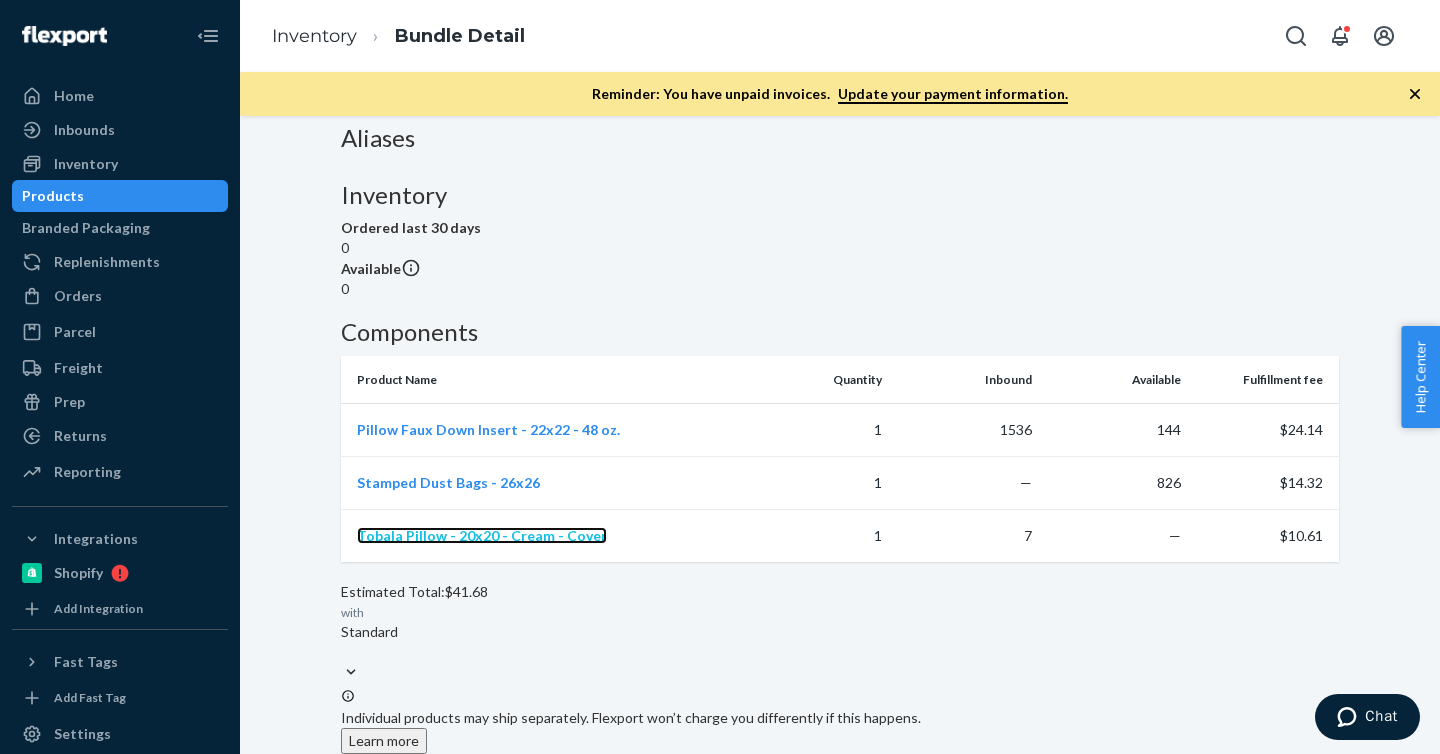 click on "Tobala Pillow - 20x20 - Cream - Cover" at bounding box center (482, 535) 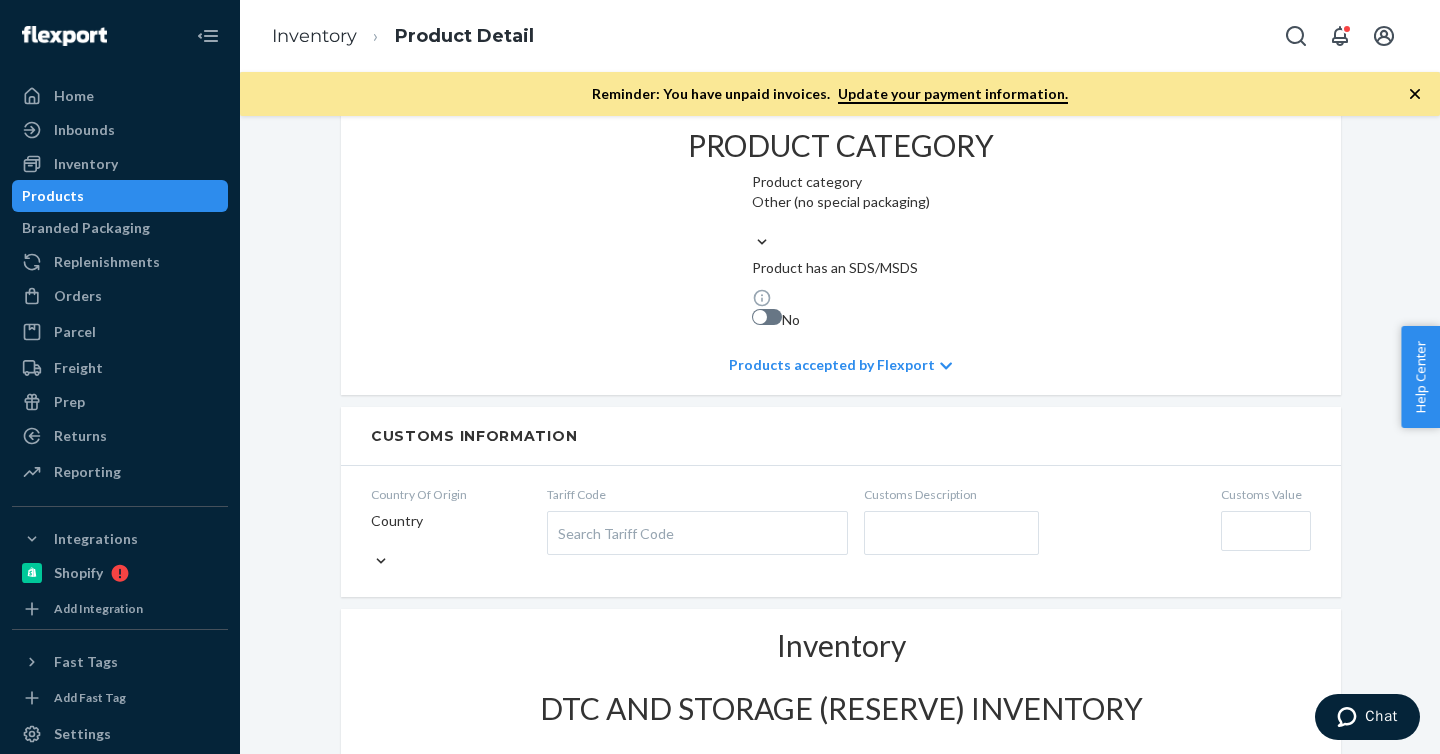 scroll, scrollTop: 1453, scrollLeft: 0, axis: vertical 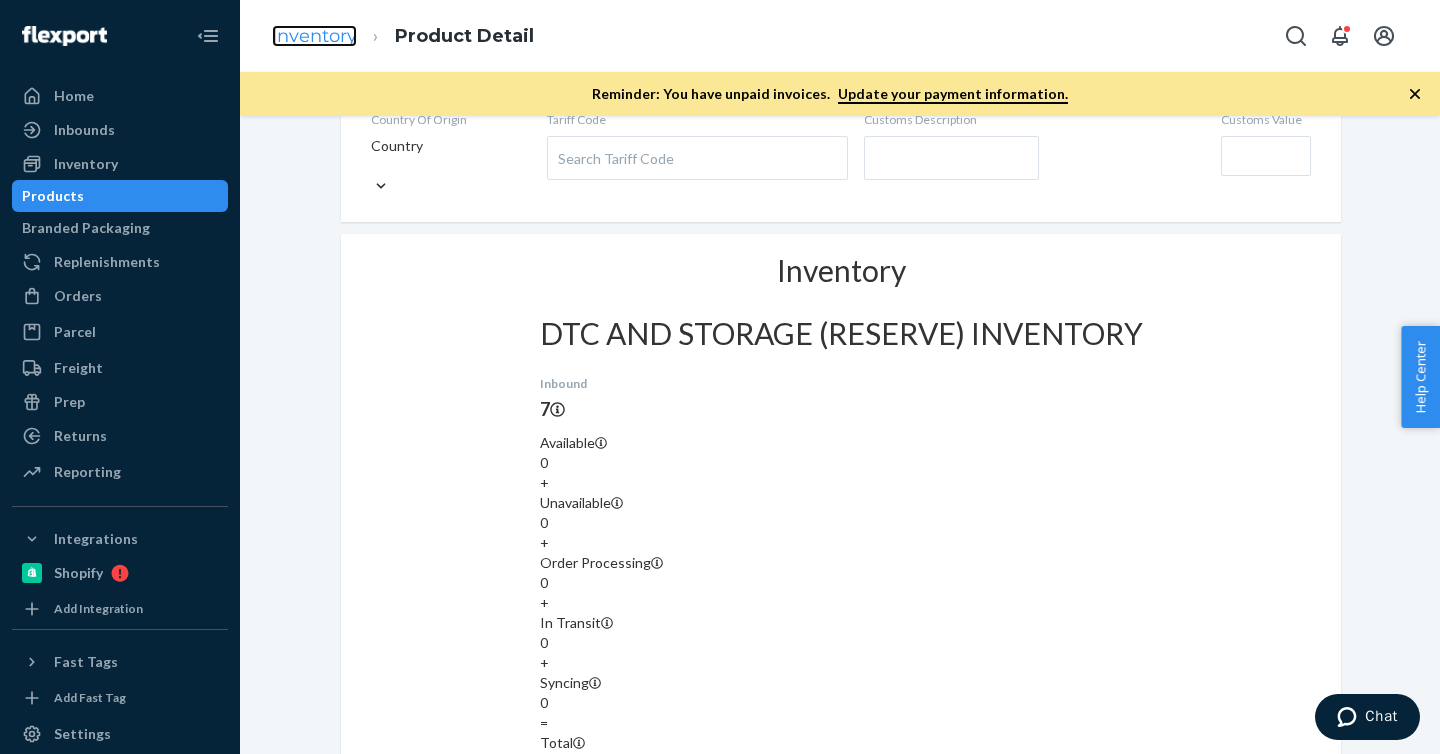 click on "Inventory" at bounding box center (314, 36) 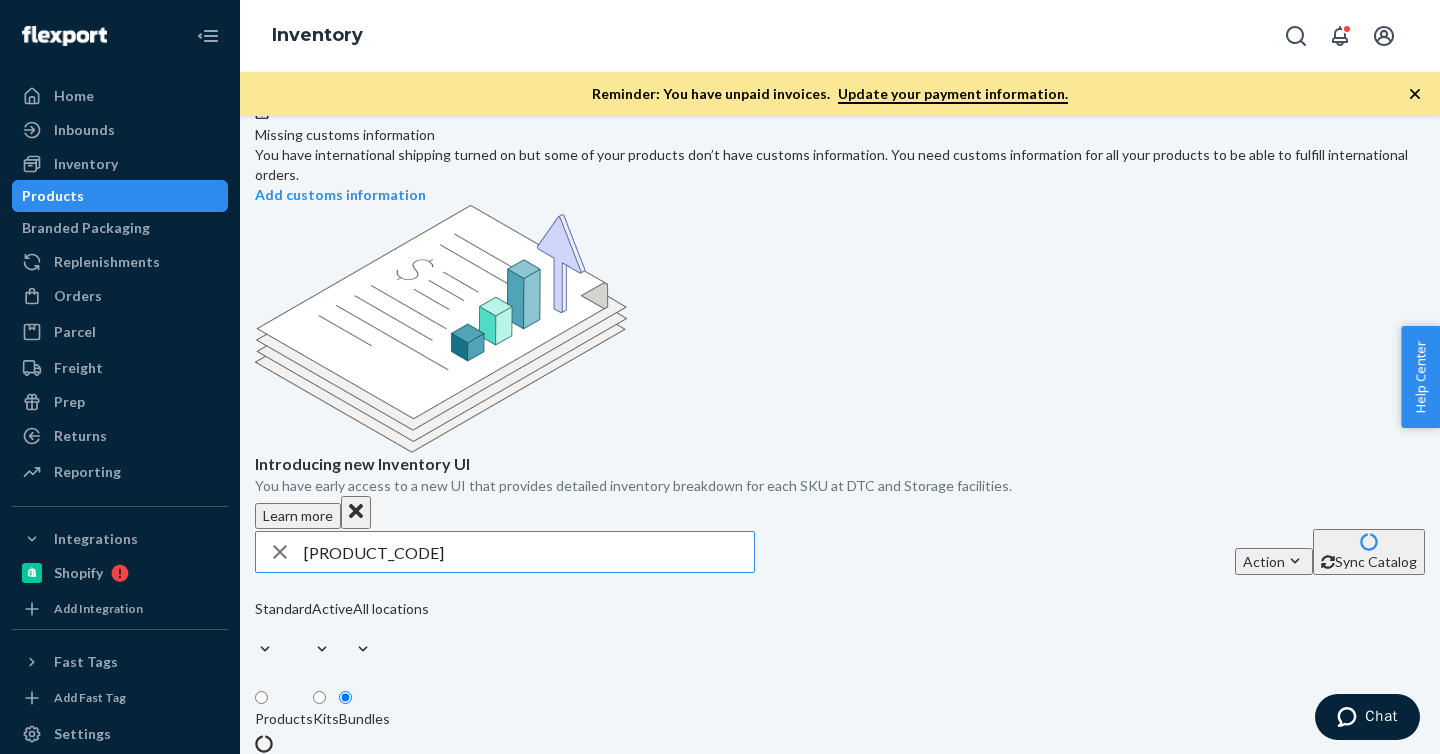 scroll, scrollTop: 0, scrollLeft: 0, axis: both 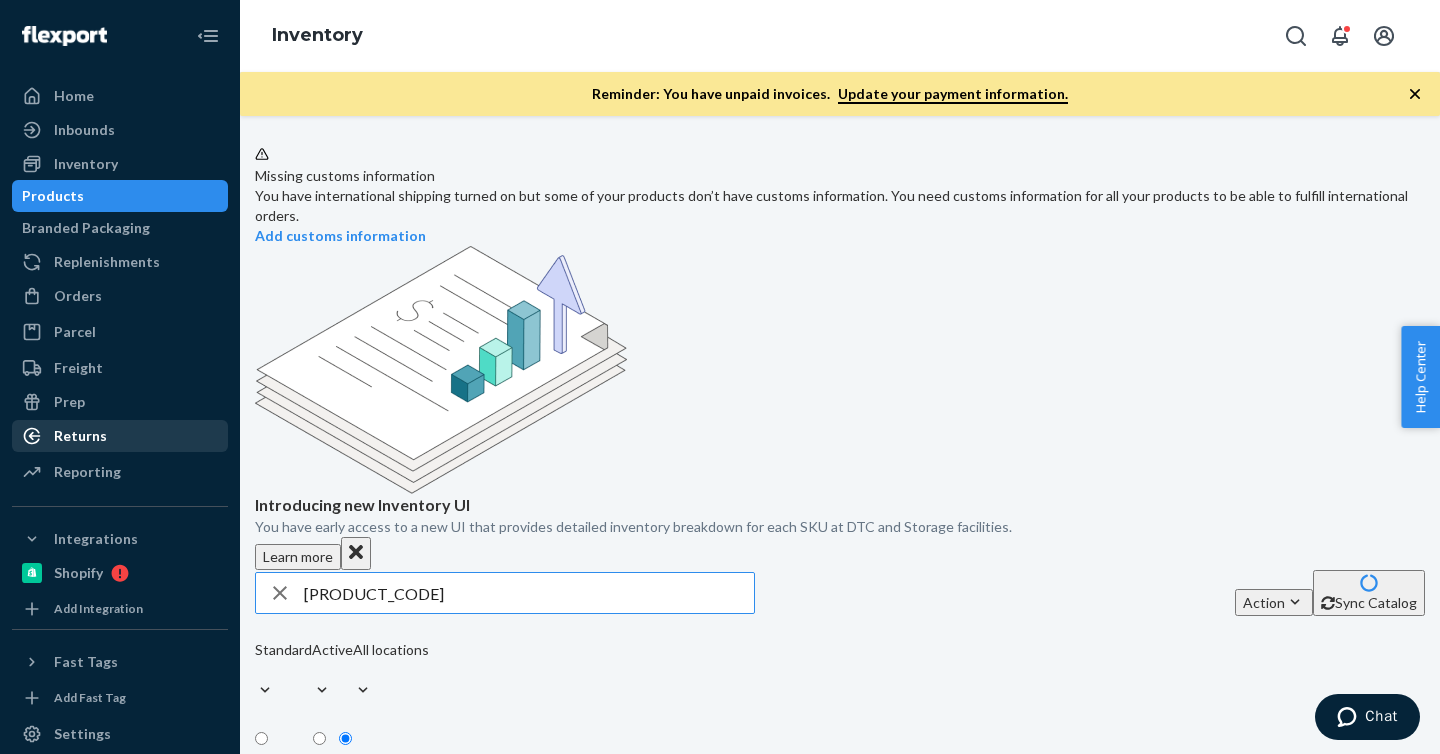 drag, startPoint x: 476, startPoint y: 464, endPoint x: 174, endPoint y: 452, distance: 302.2383 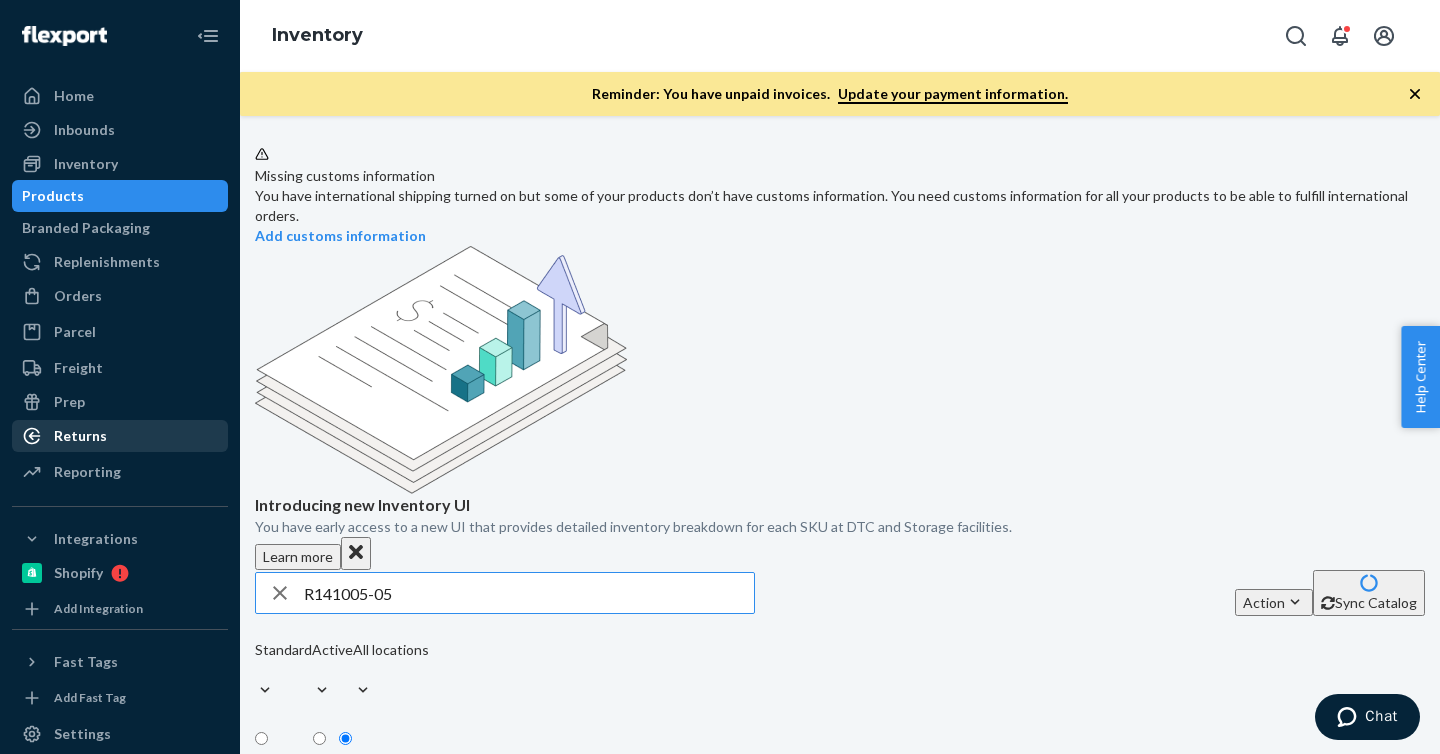 type on "R141005-05" 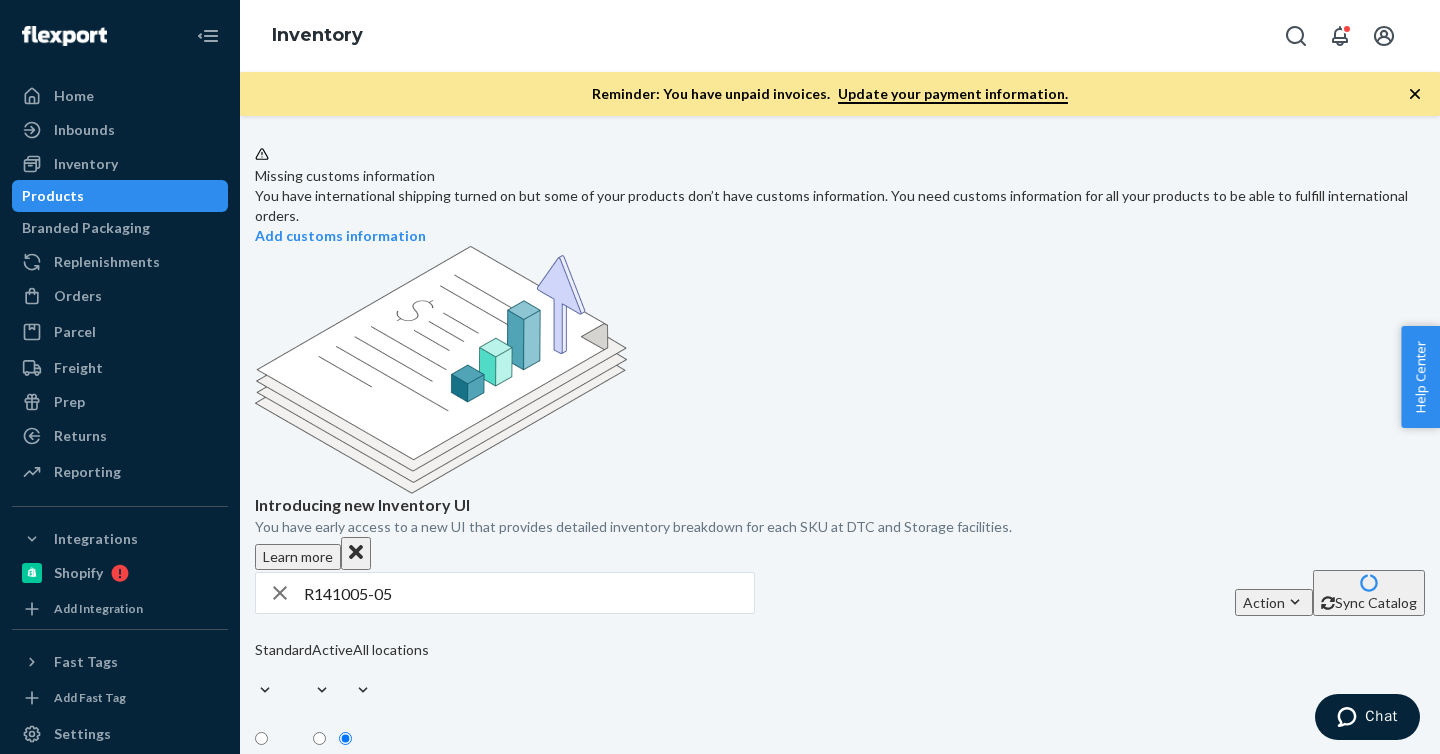 scroll, scrollTop: 140, scrollLeft: 0, axis: vertical 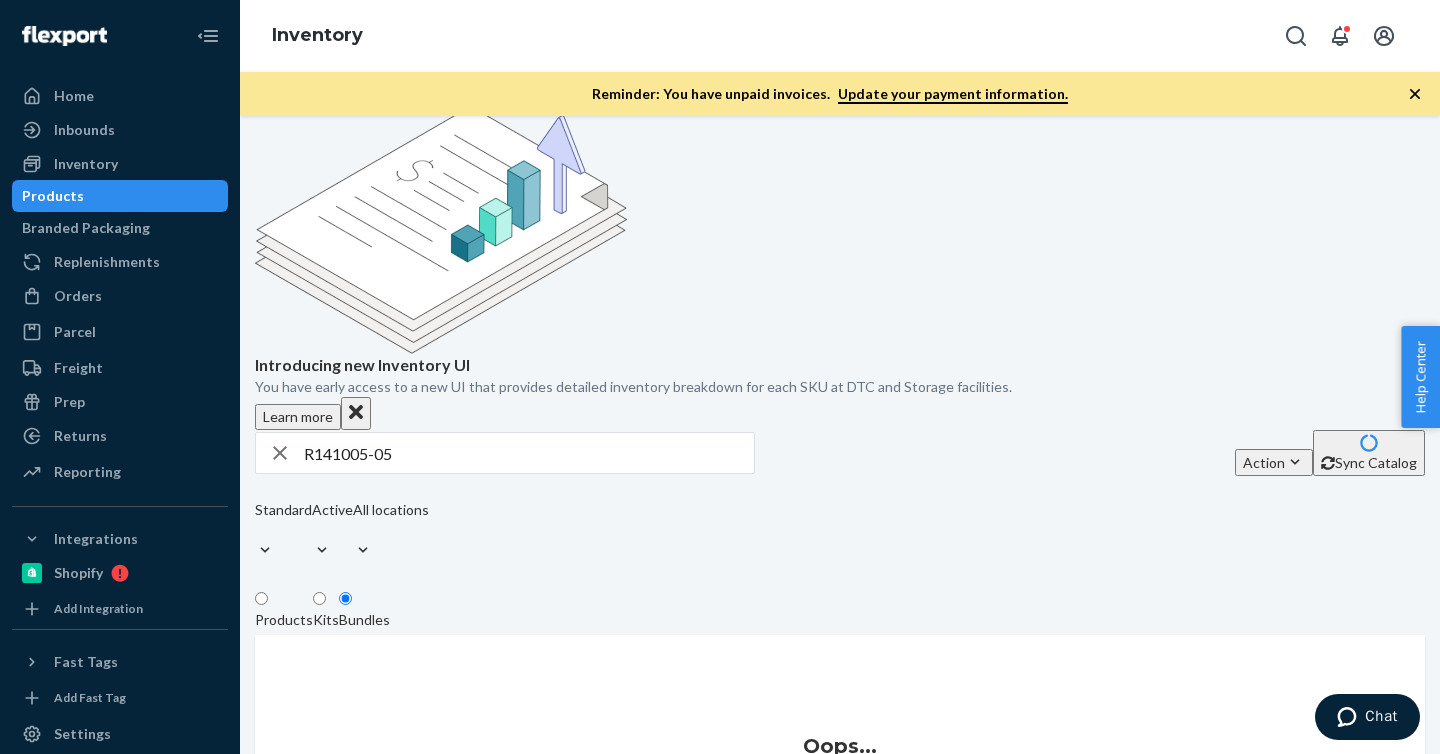 click on "Products" at bounding box center (284, 620) 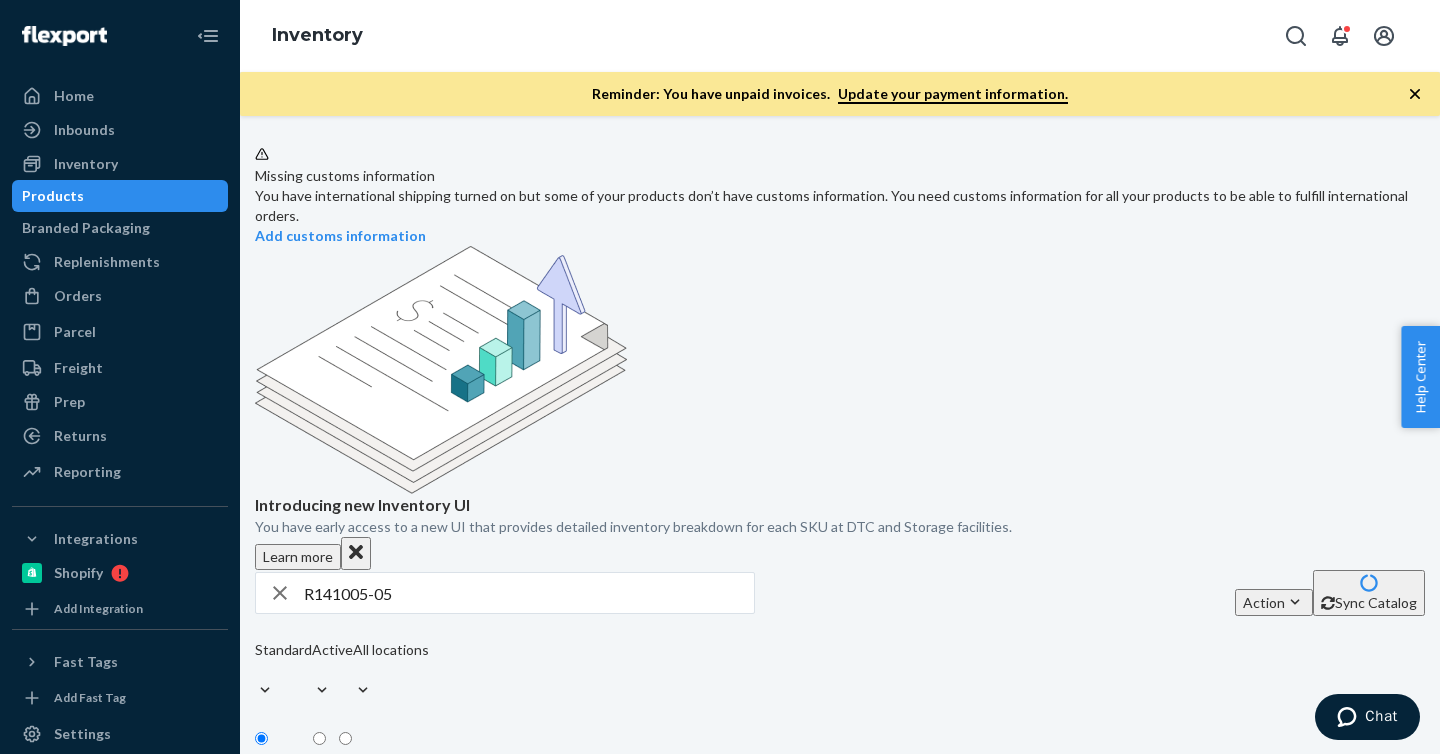 scroll, scrollTop: 127, scrollLeft: 0, axis: vertical 